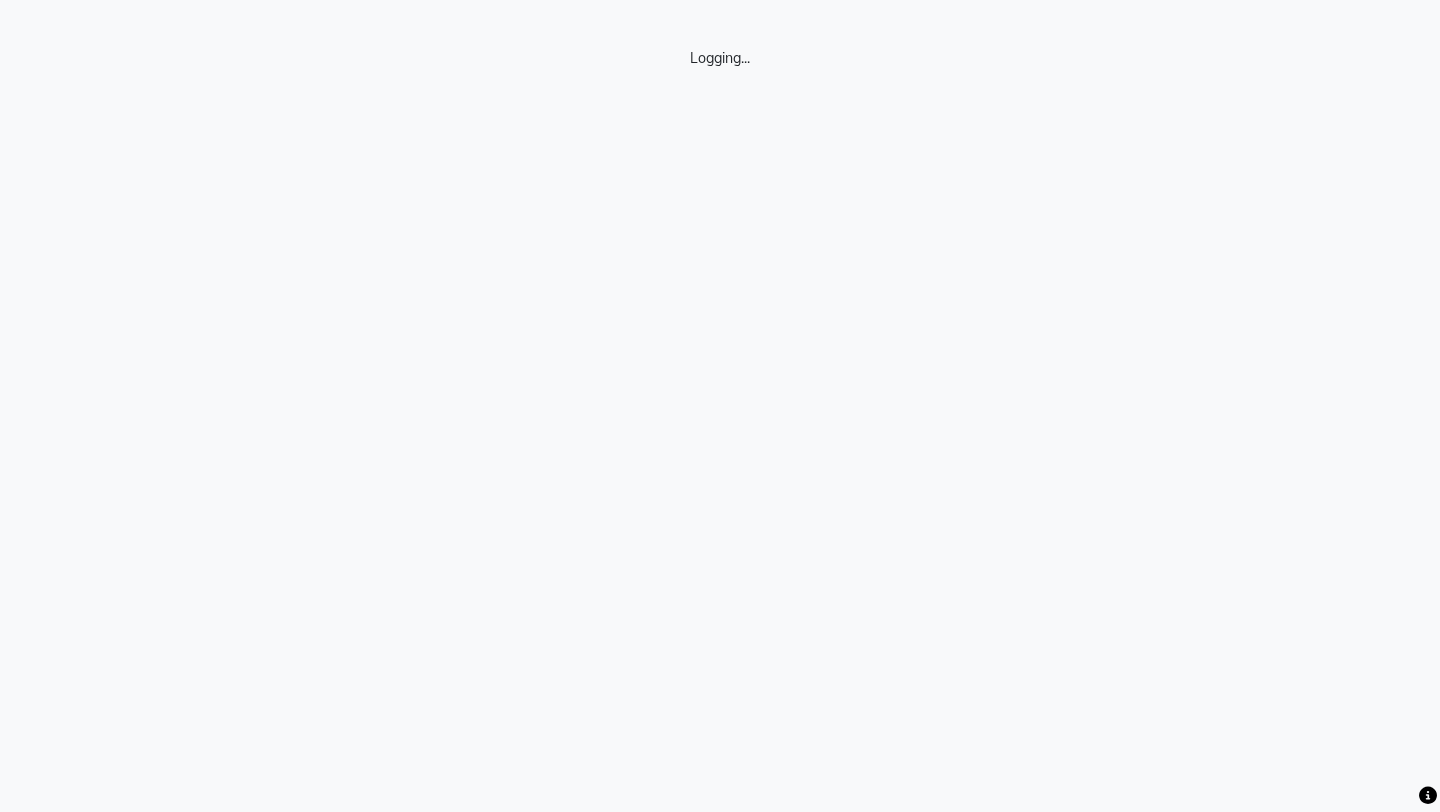 scroll, scrollTop: 0, scrollLeft: 0, axis: both 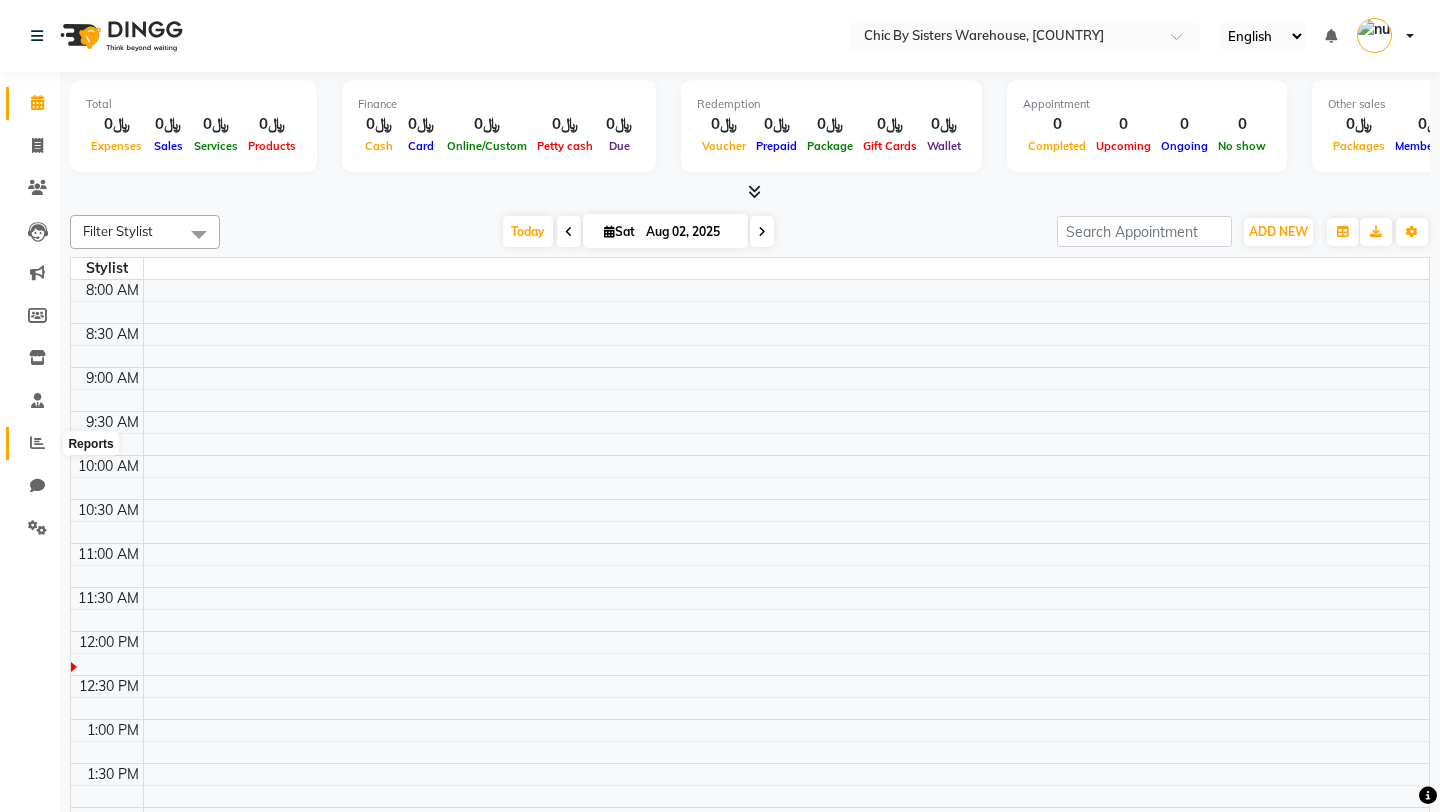 click 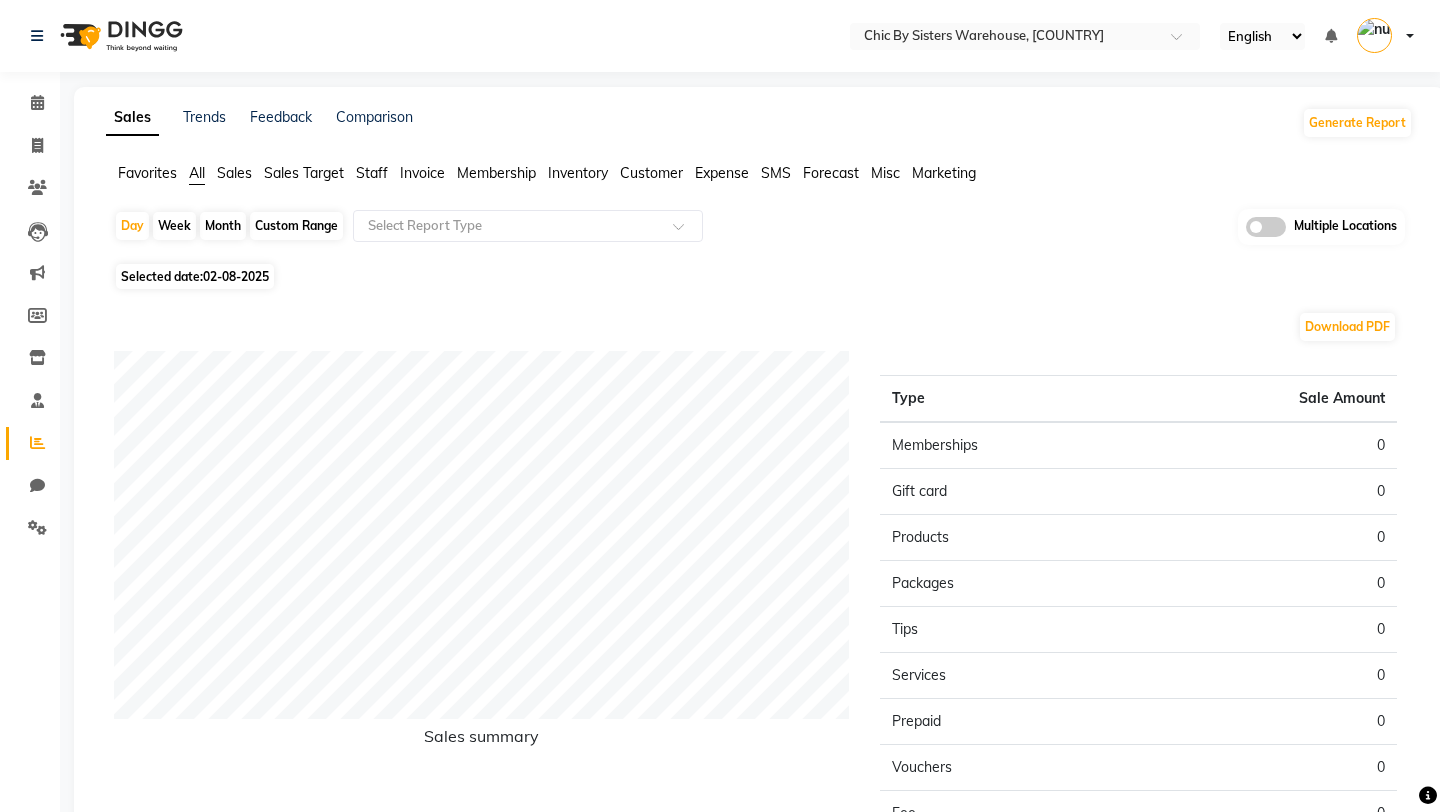 click on "Invoice" 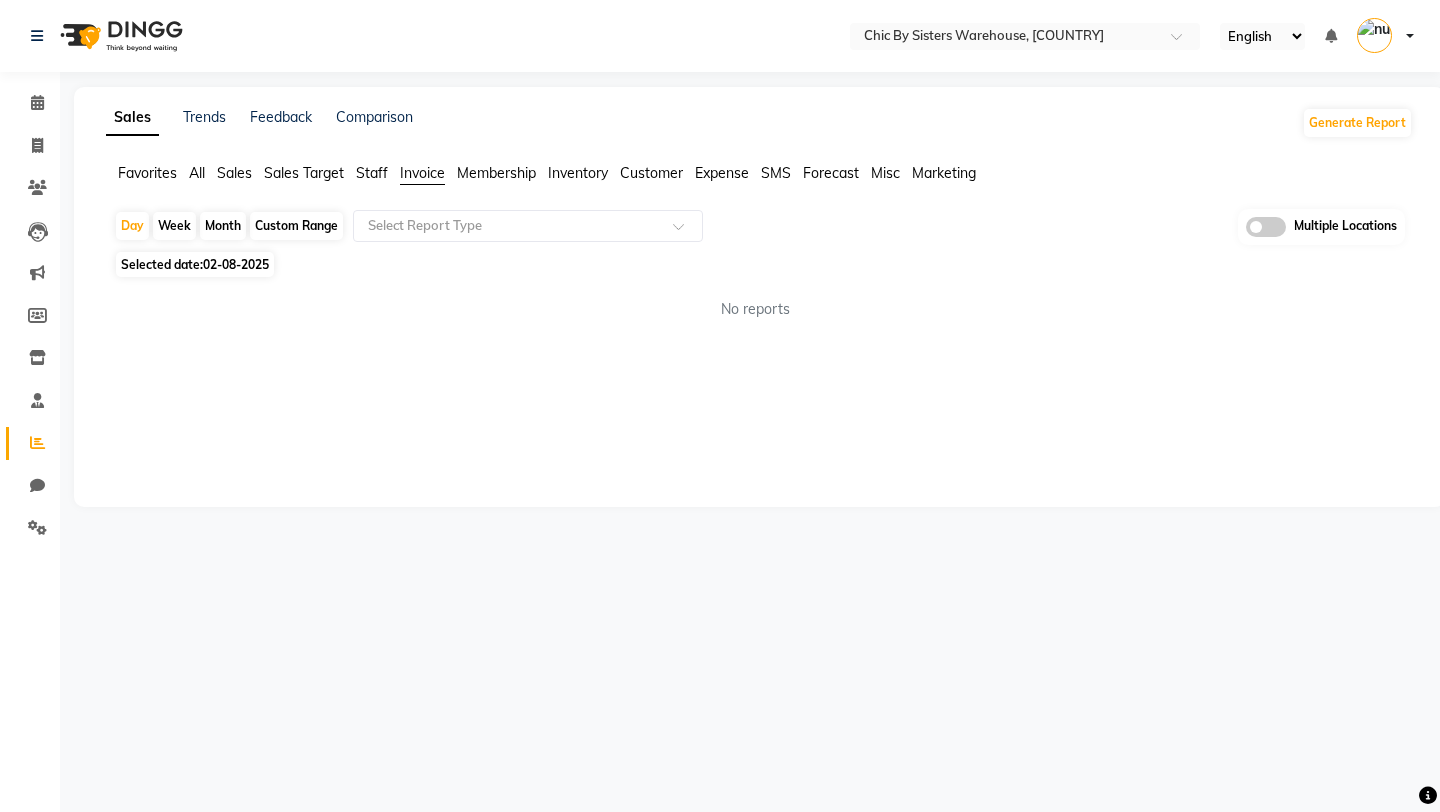 click on "Inventory" 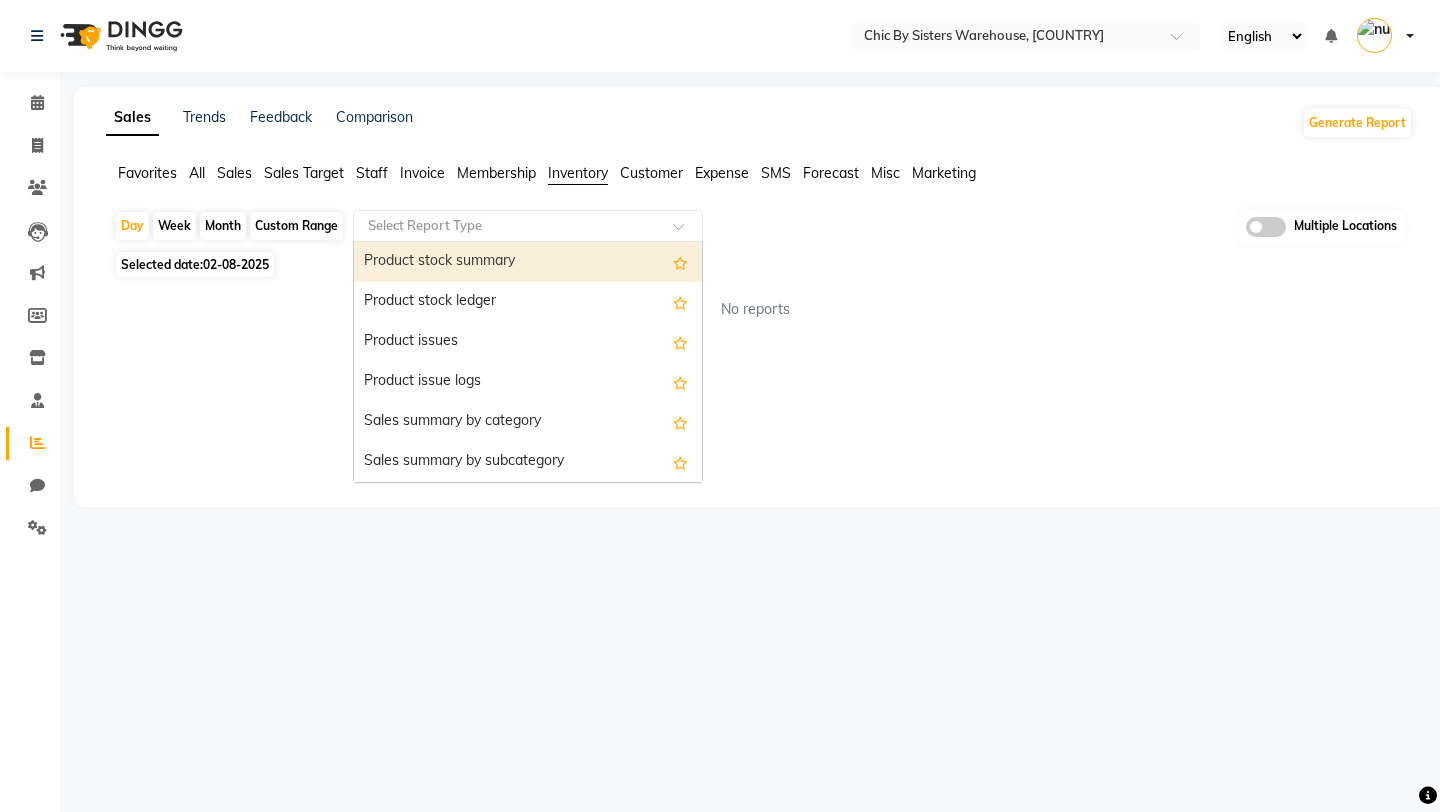 click 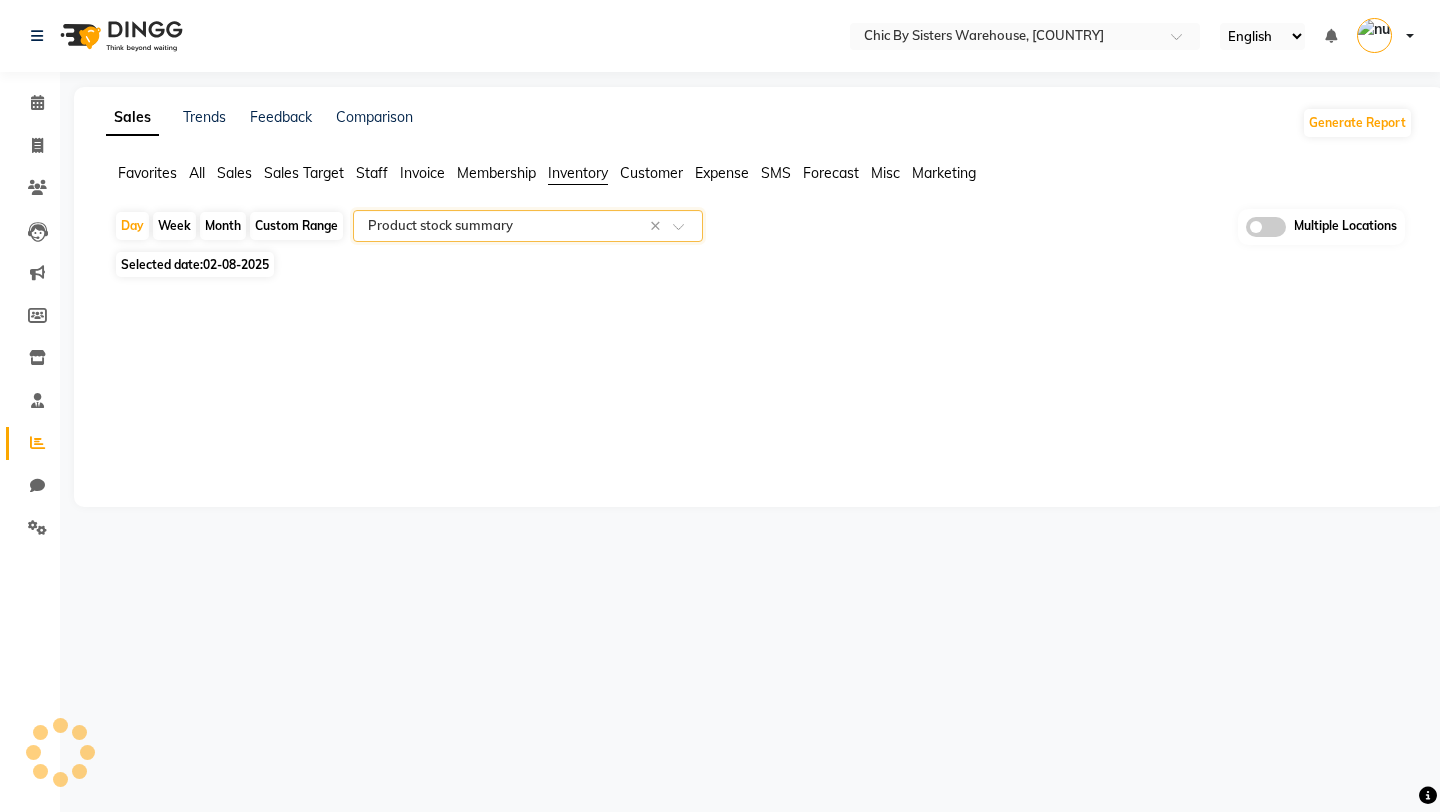 select on "full_report" 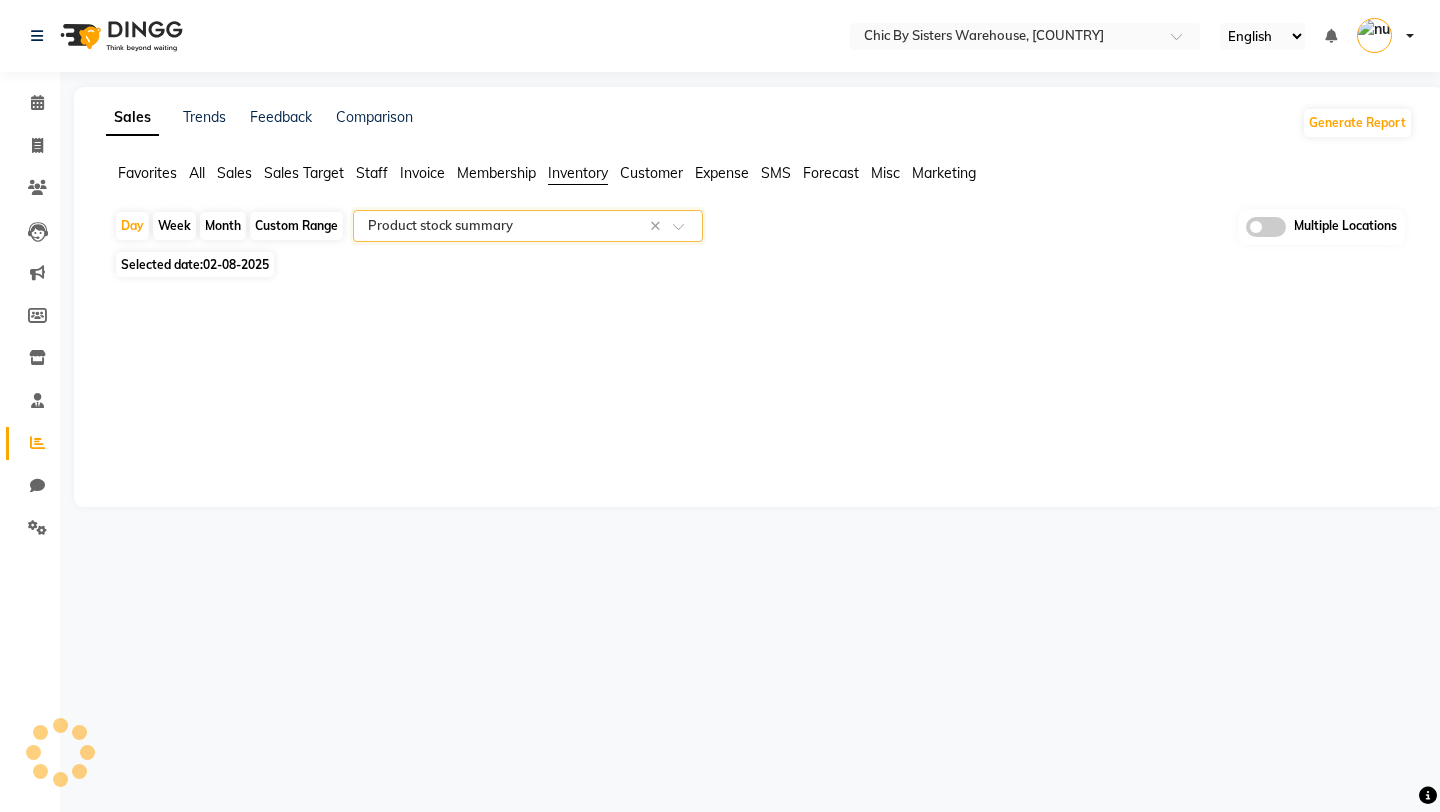 select on "csv" 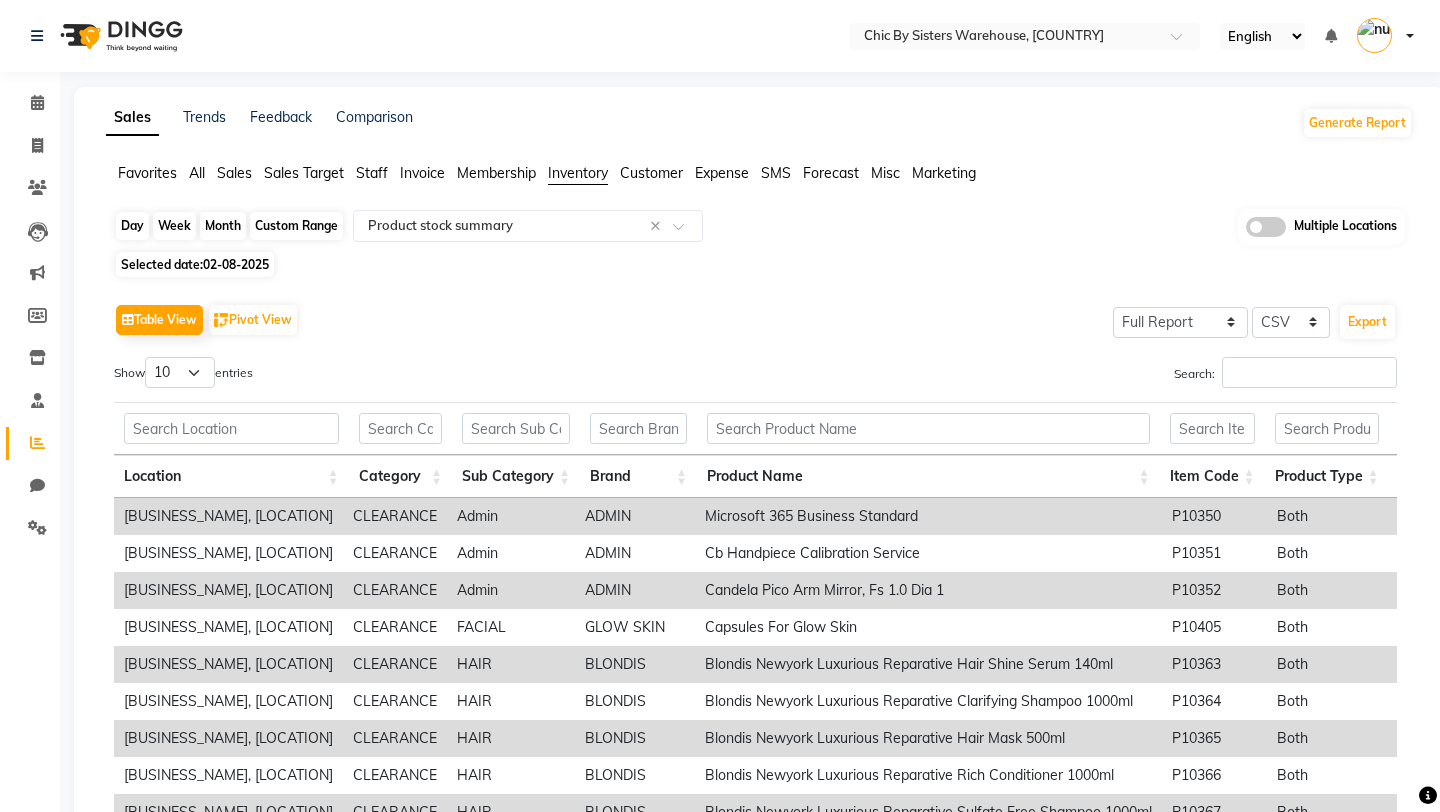 click on "Day" 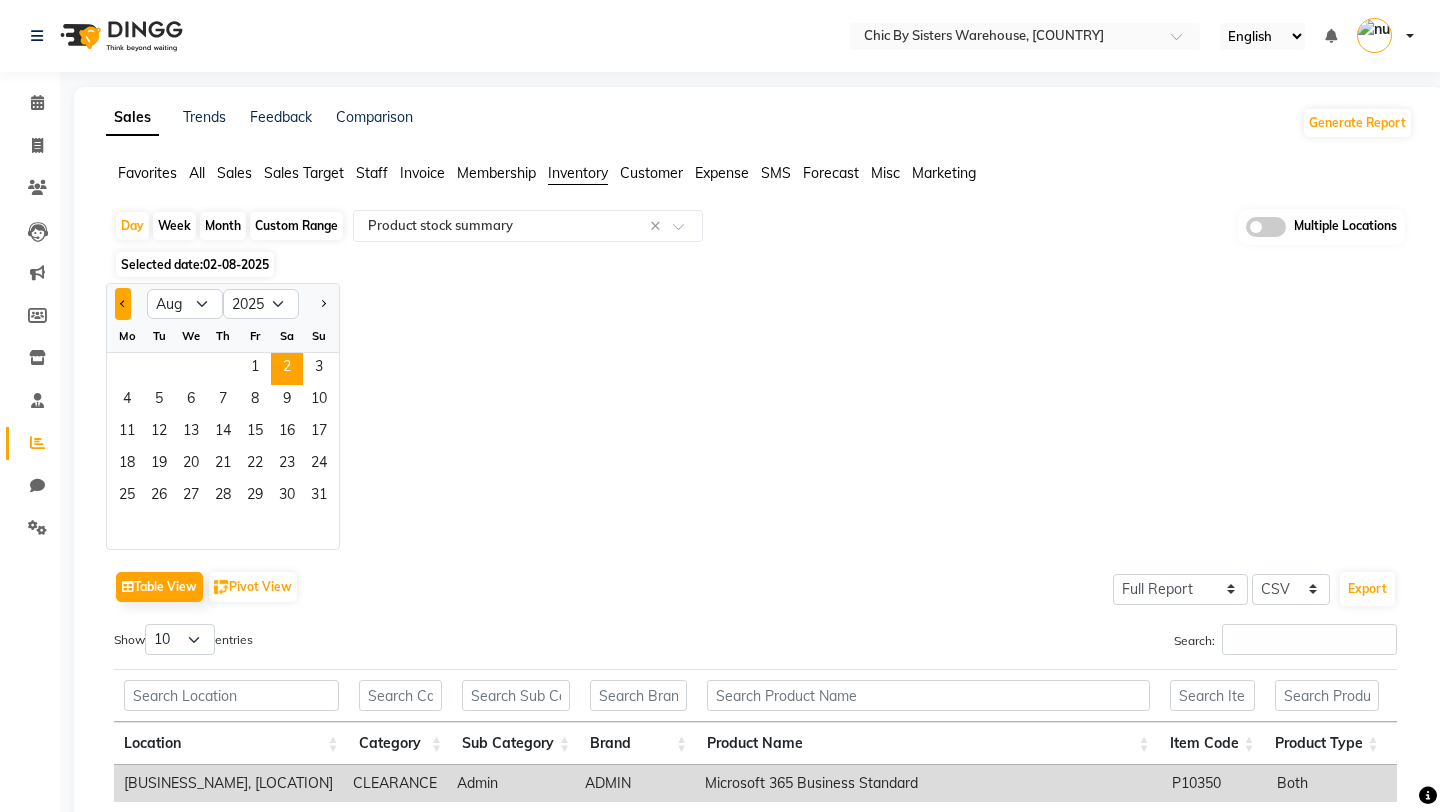 click 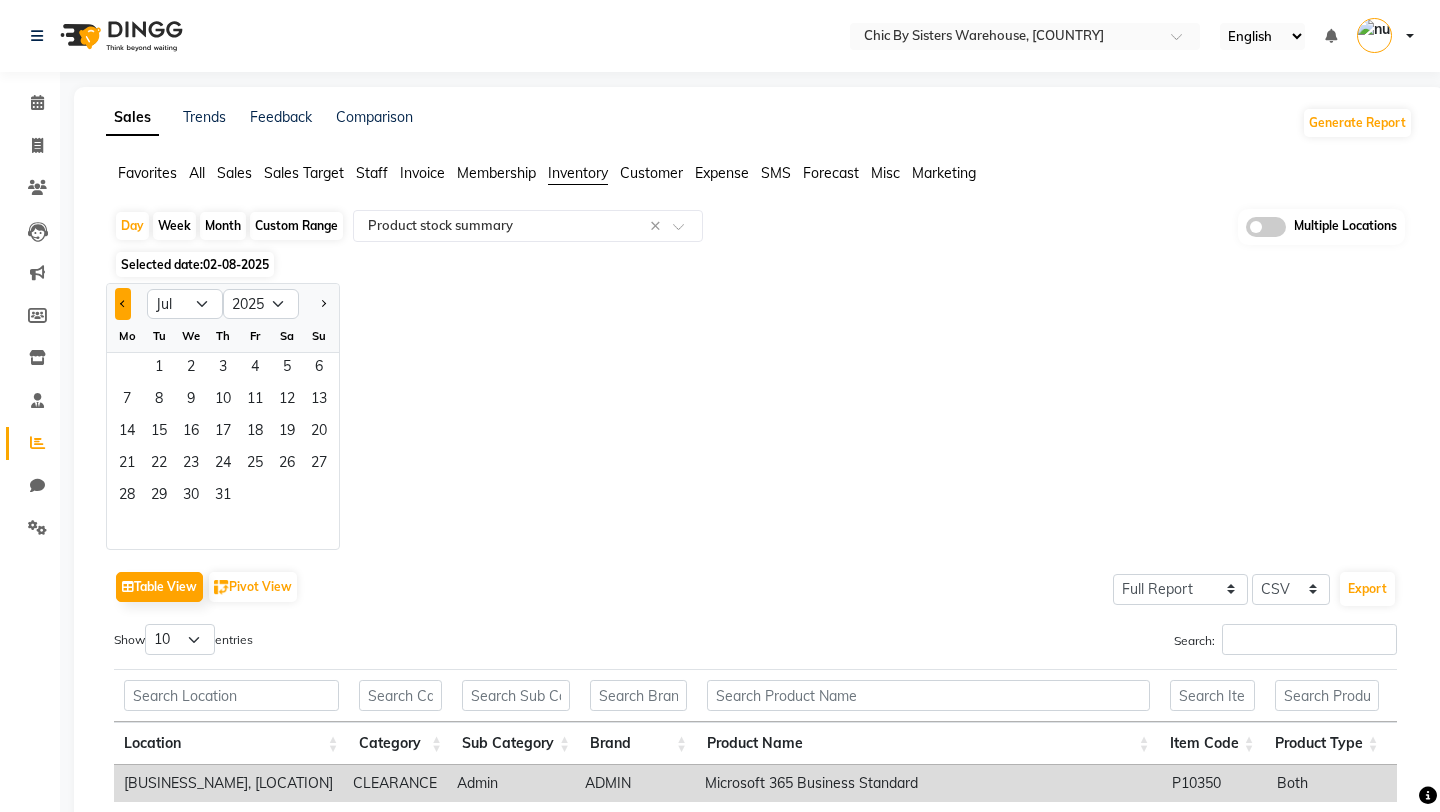 click 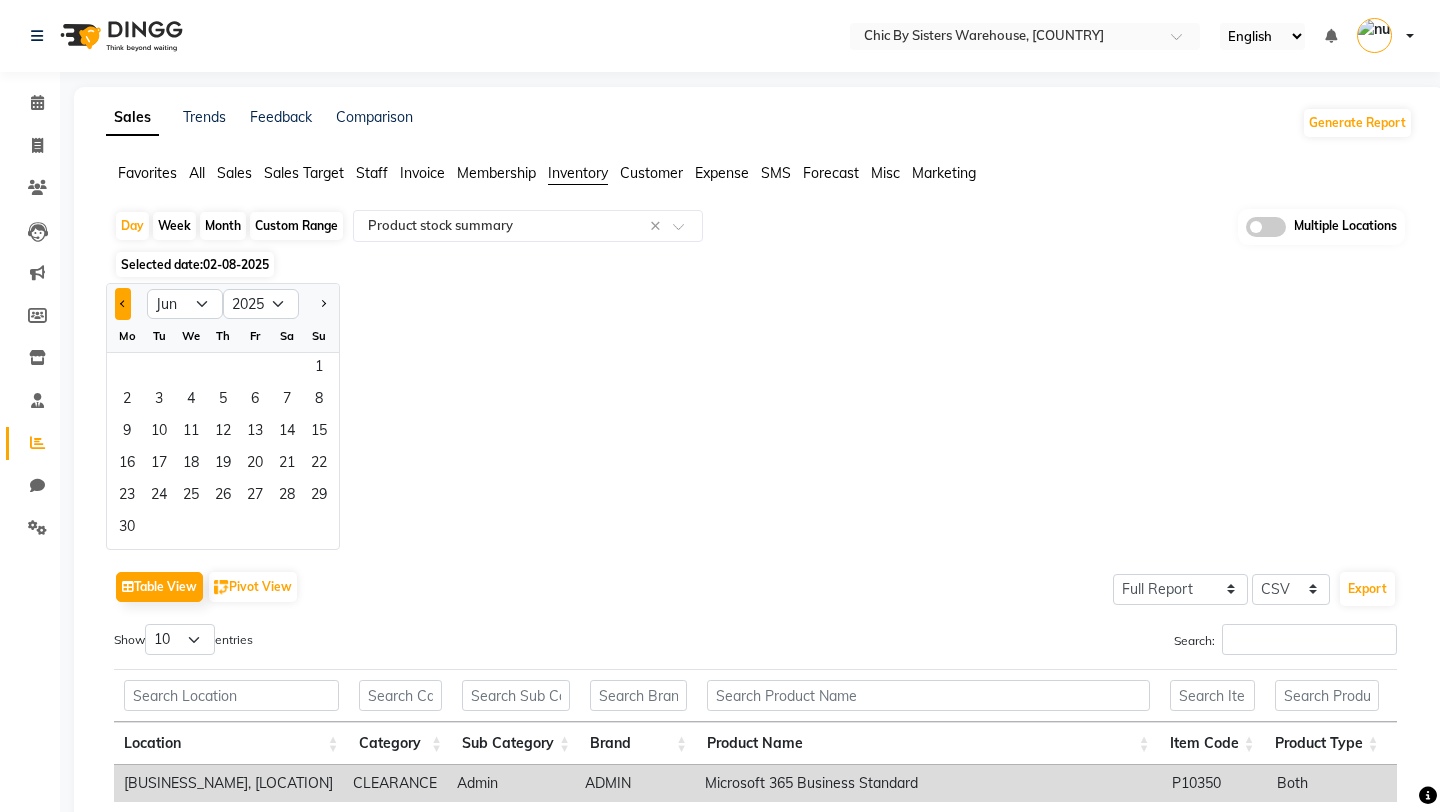 click 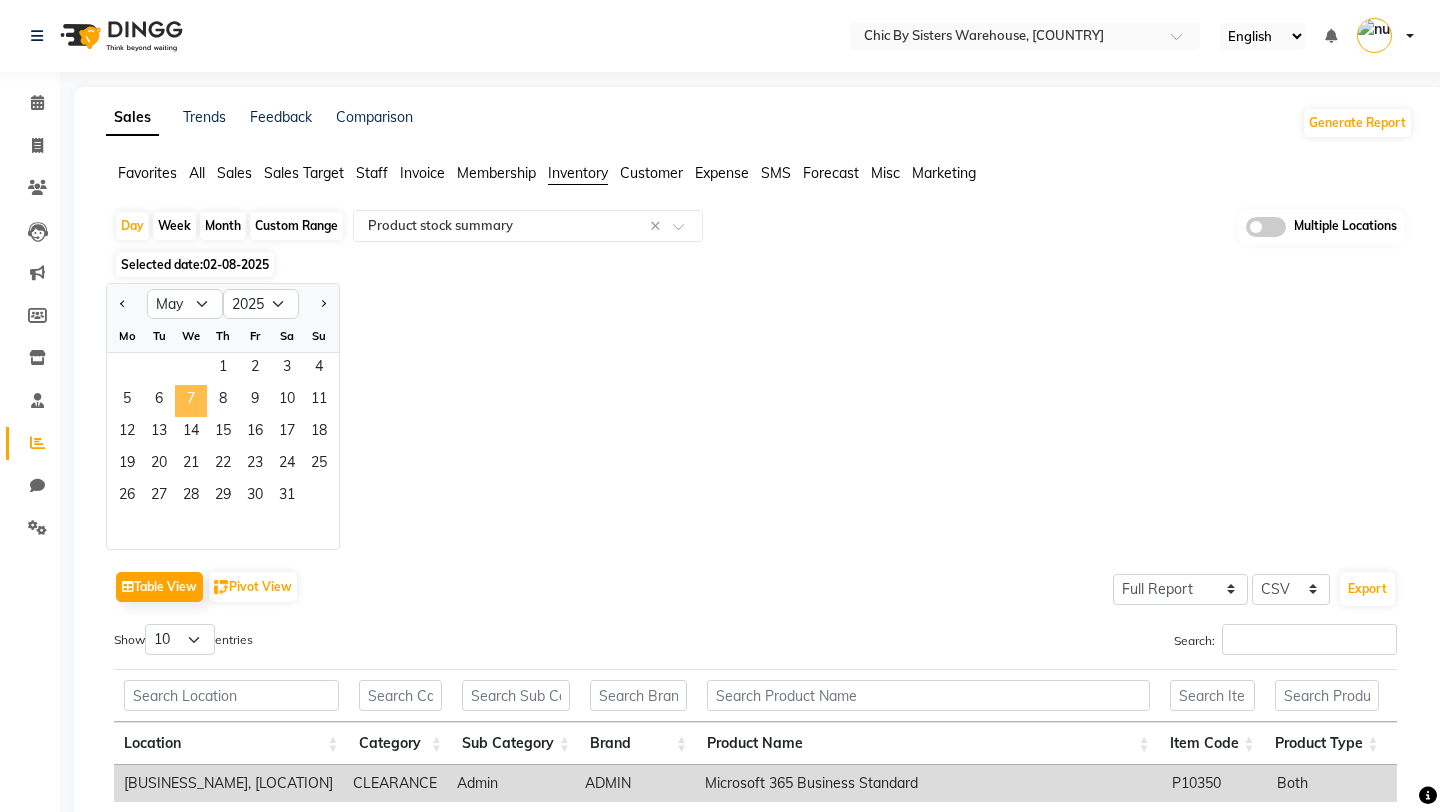 click on "7" 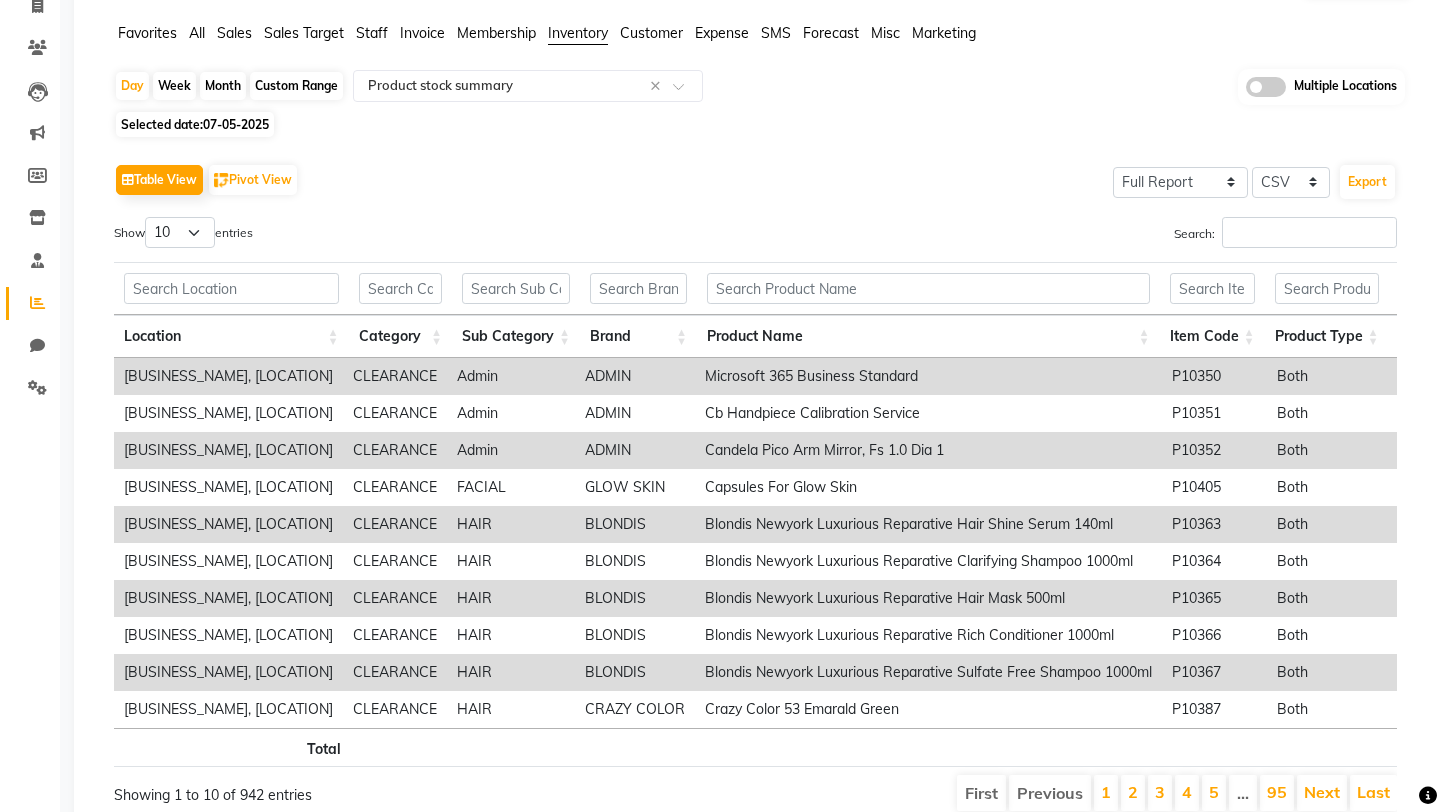 scroll, scrollTop: 207, scrollLeft: 0, axis: vertical 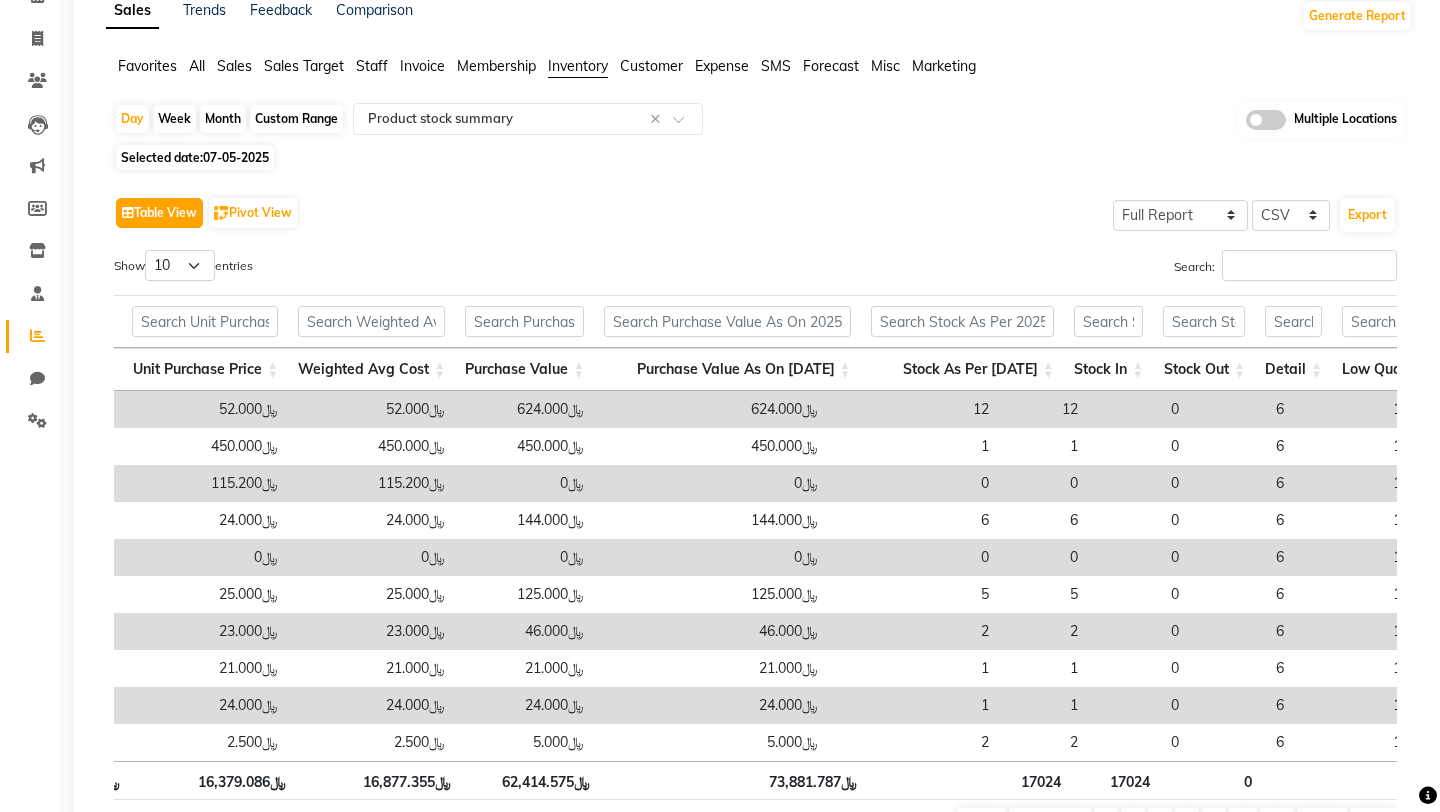 click on "Table View" 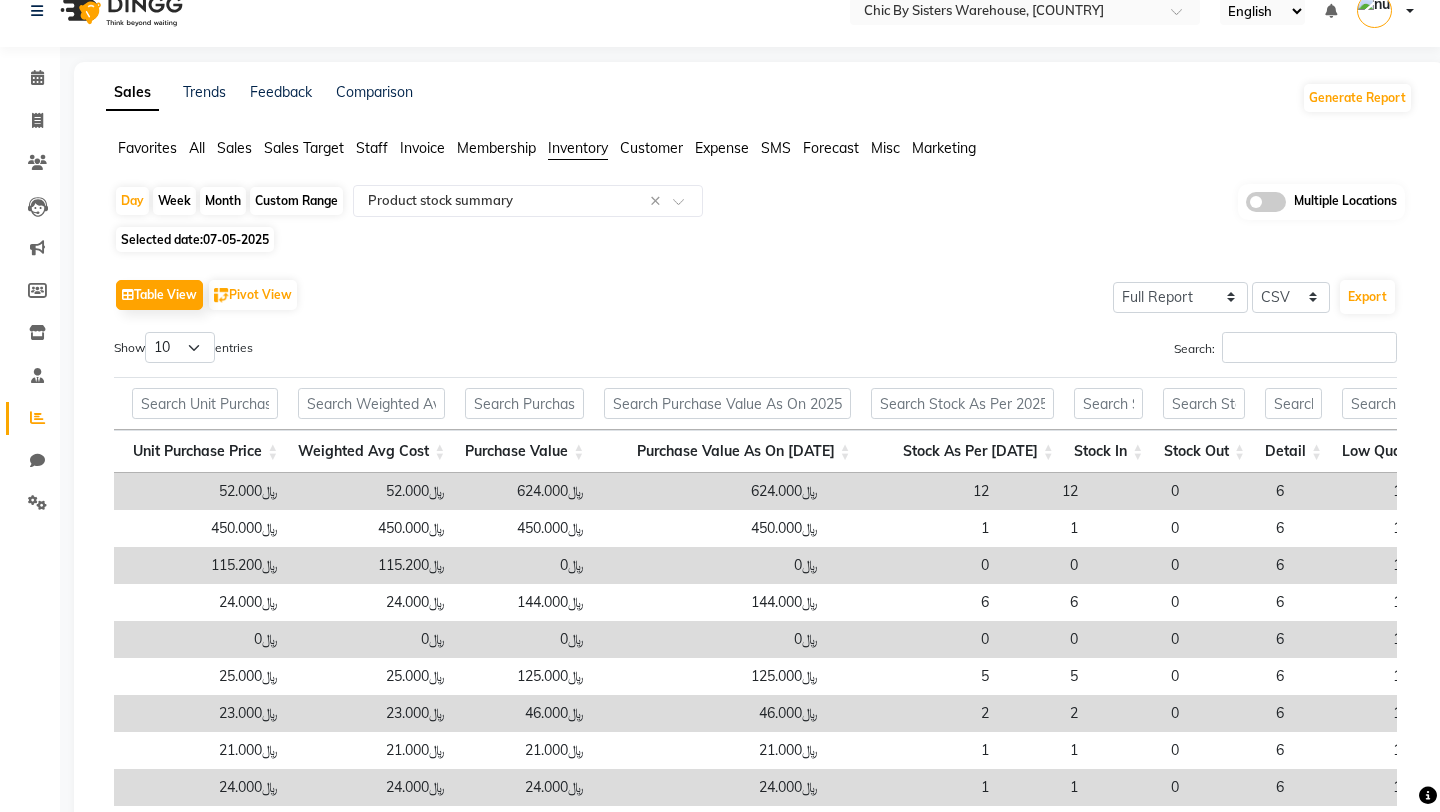 click on "07-05-2025" 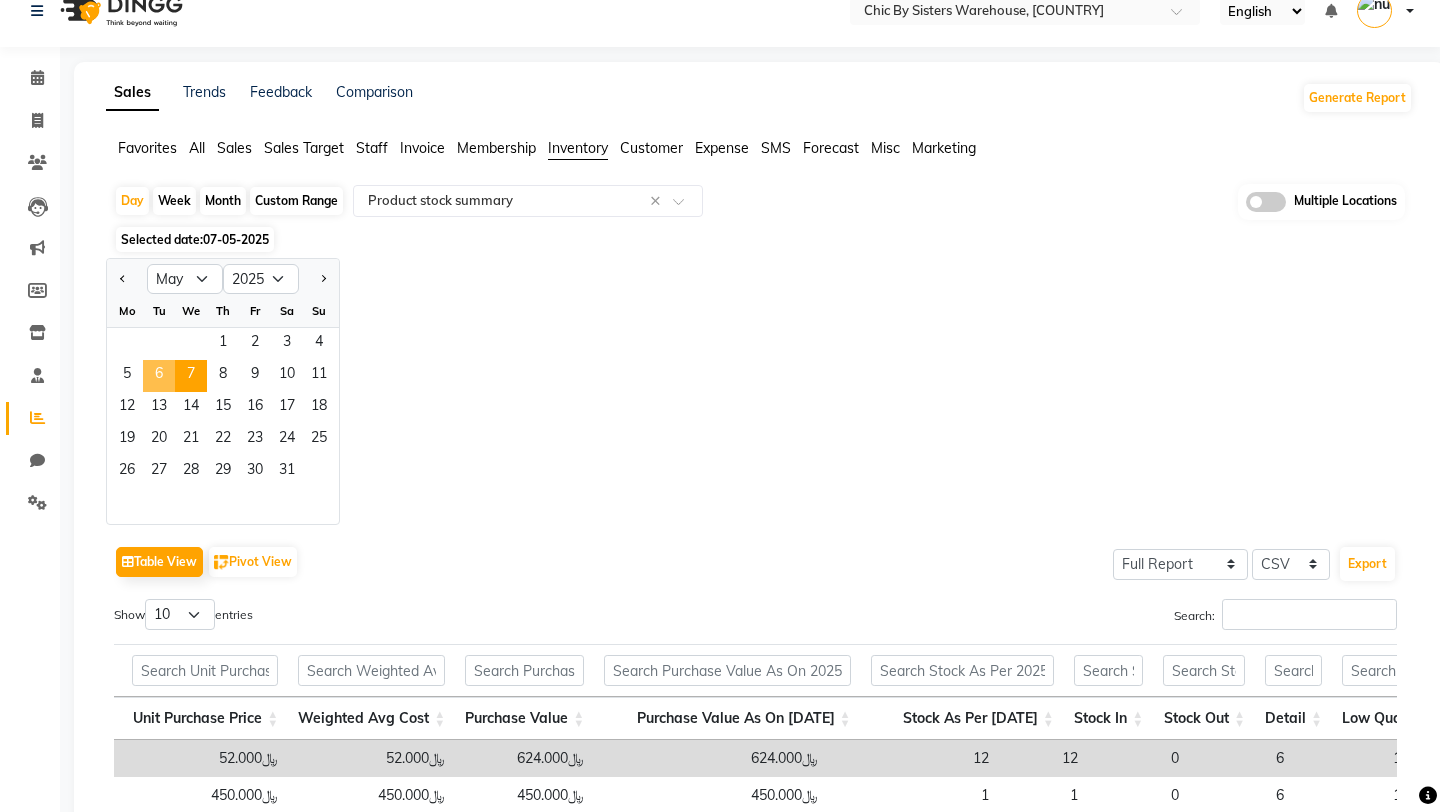 click on "6" 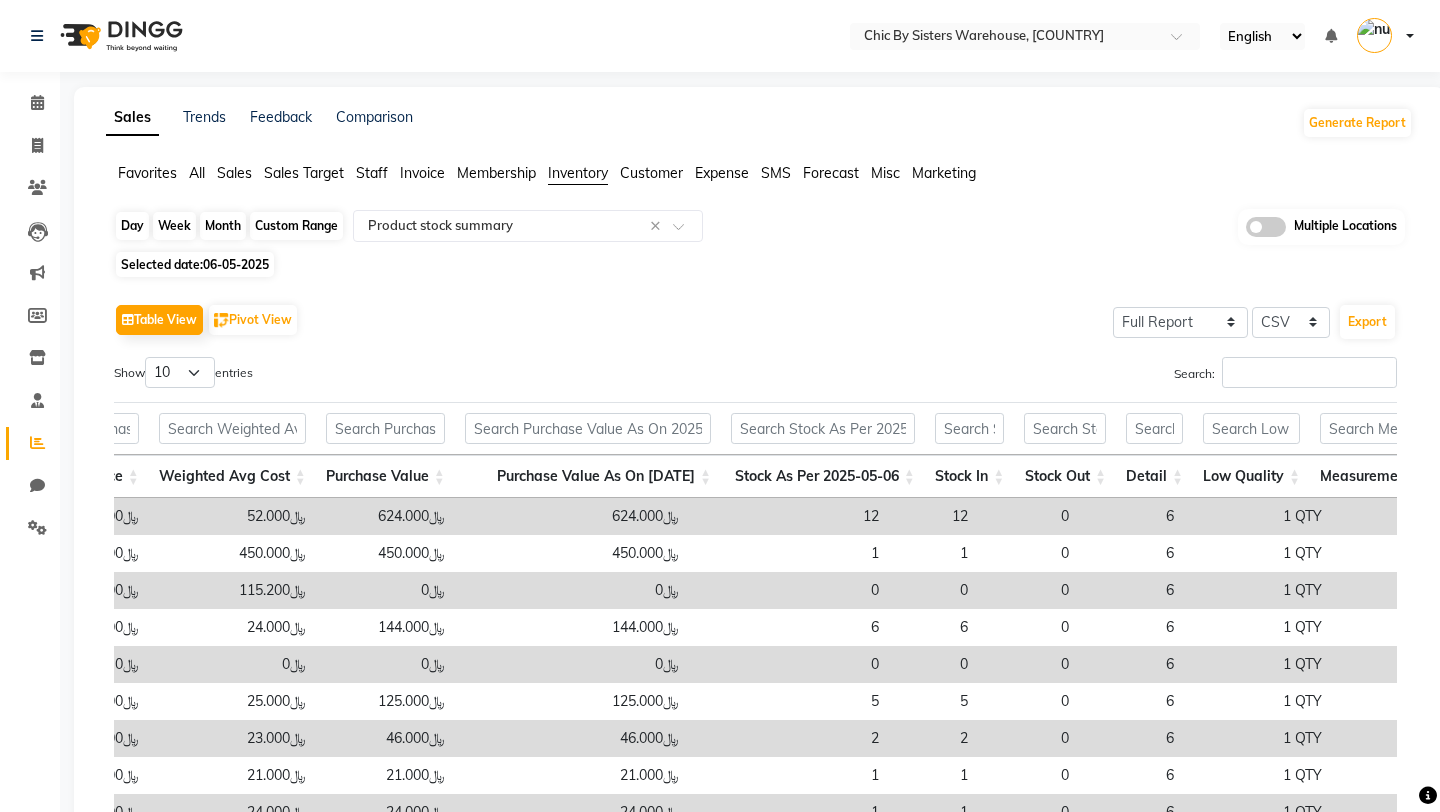 click on "Day" 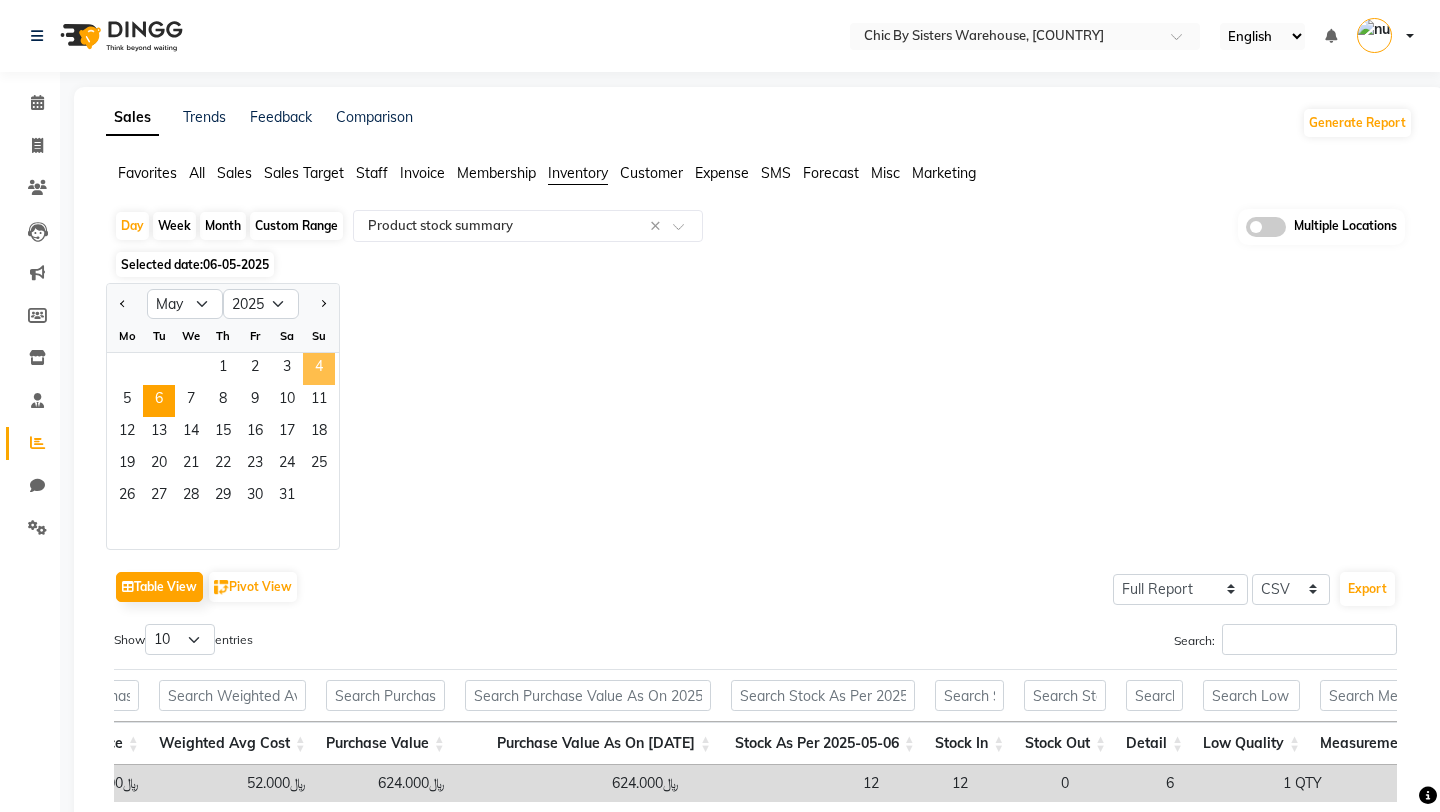 click on "4" 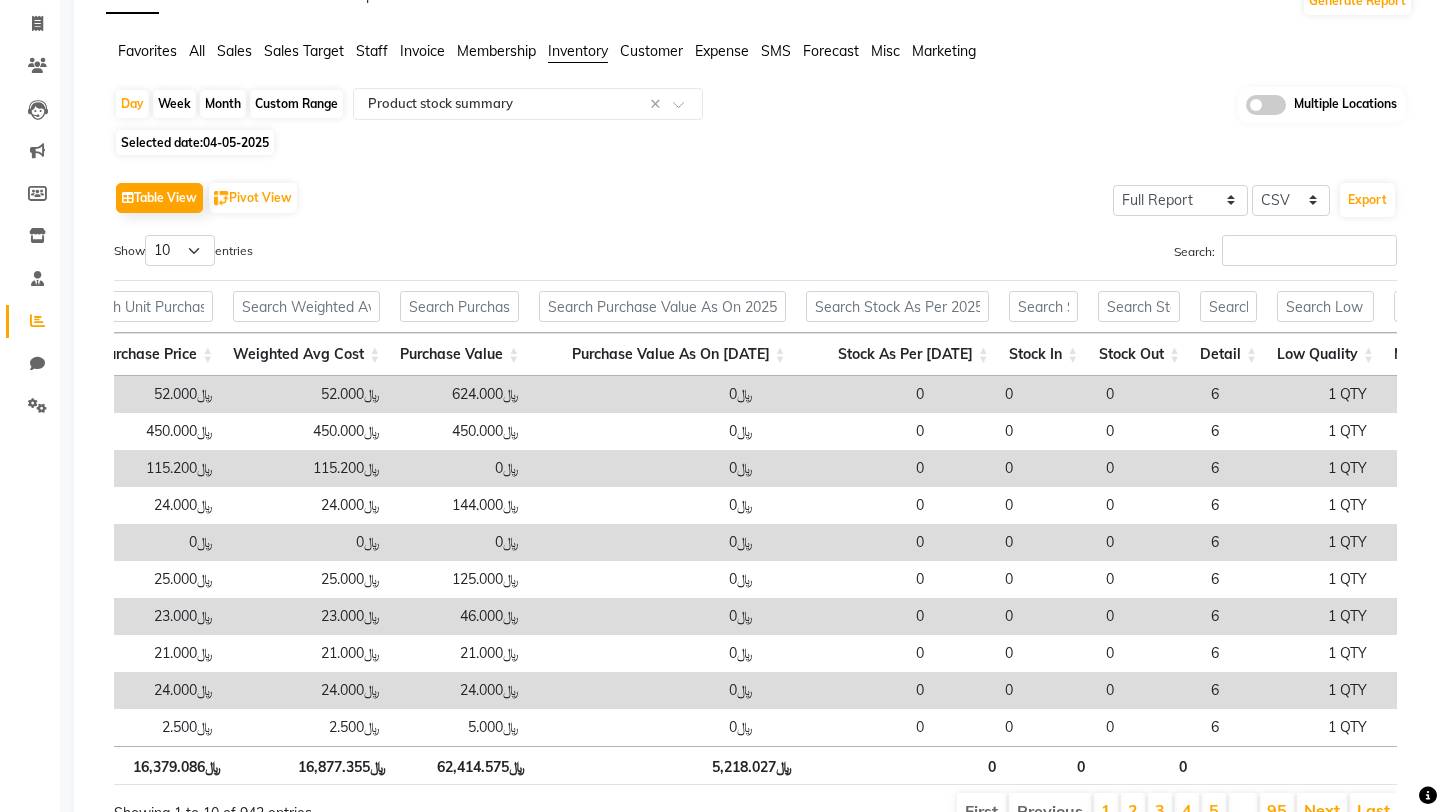 scroll, scrollTop: 103, scrollLeft: 0, axis: vertical 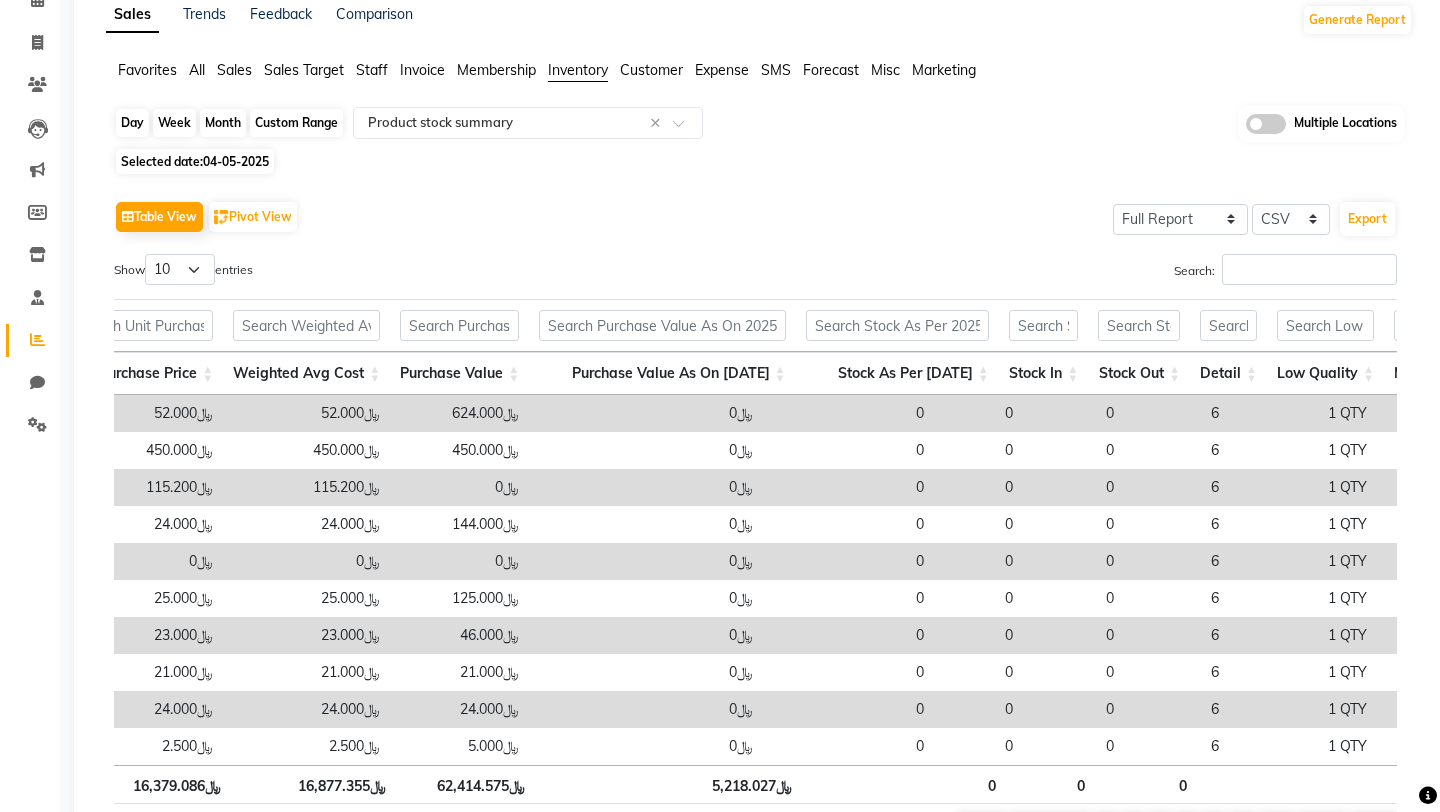 click on "Day" 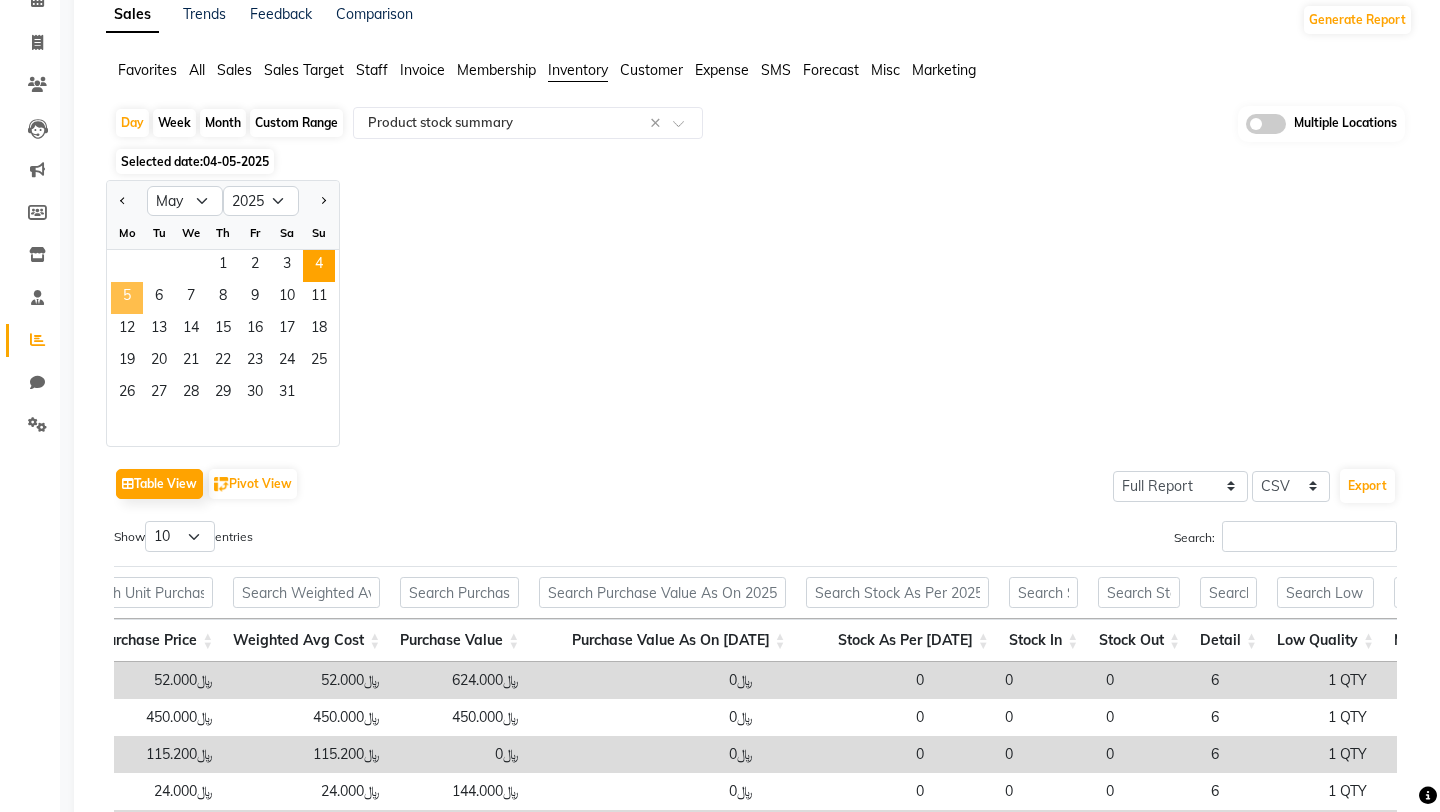 click on "5" 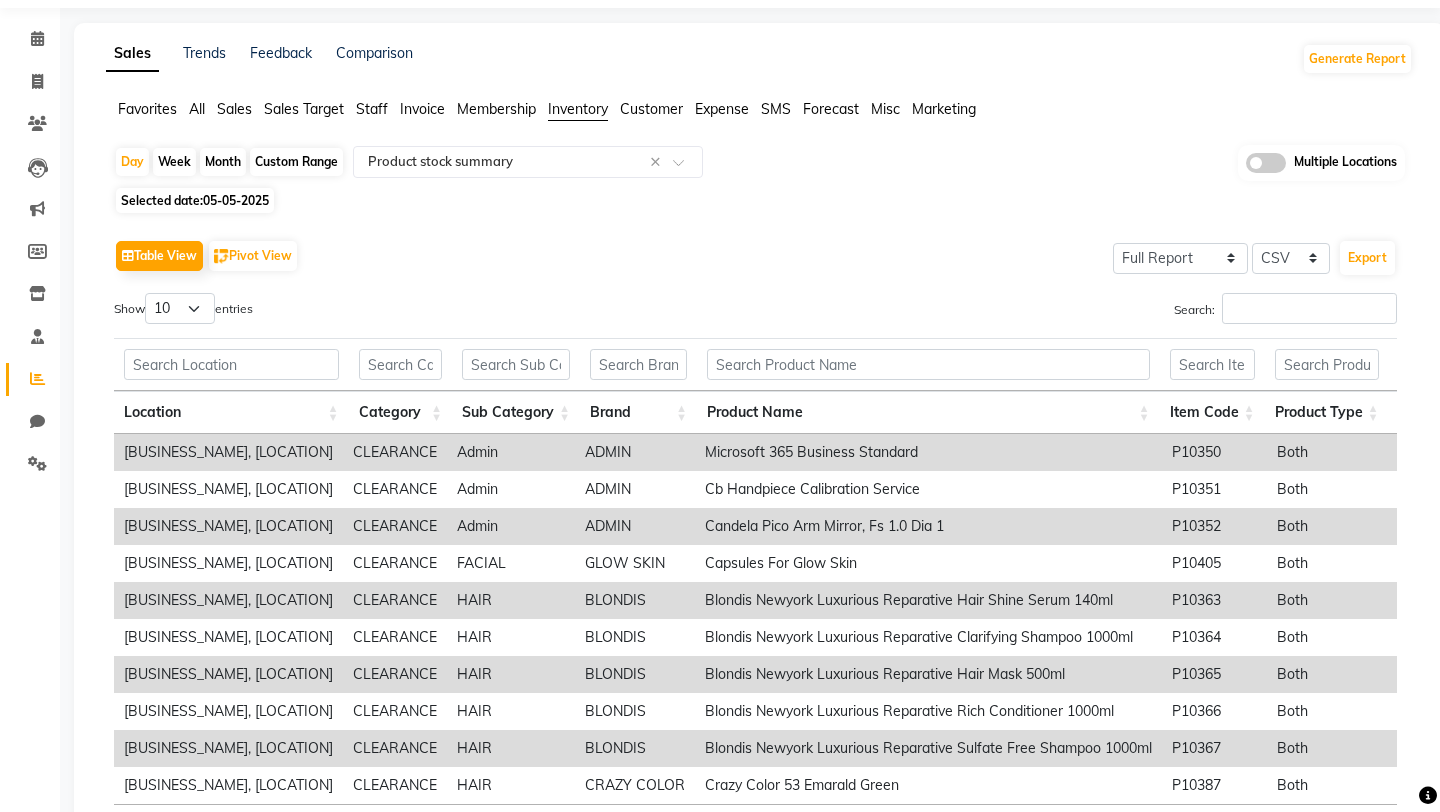 scroll, scrollTop: 207, scrollLeft: 0, axis: vertical 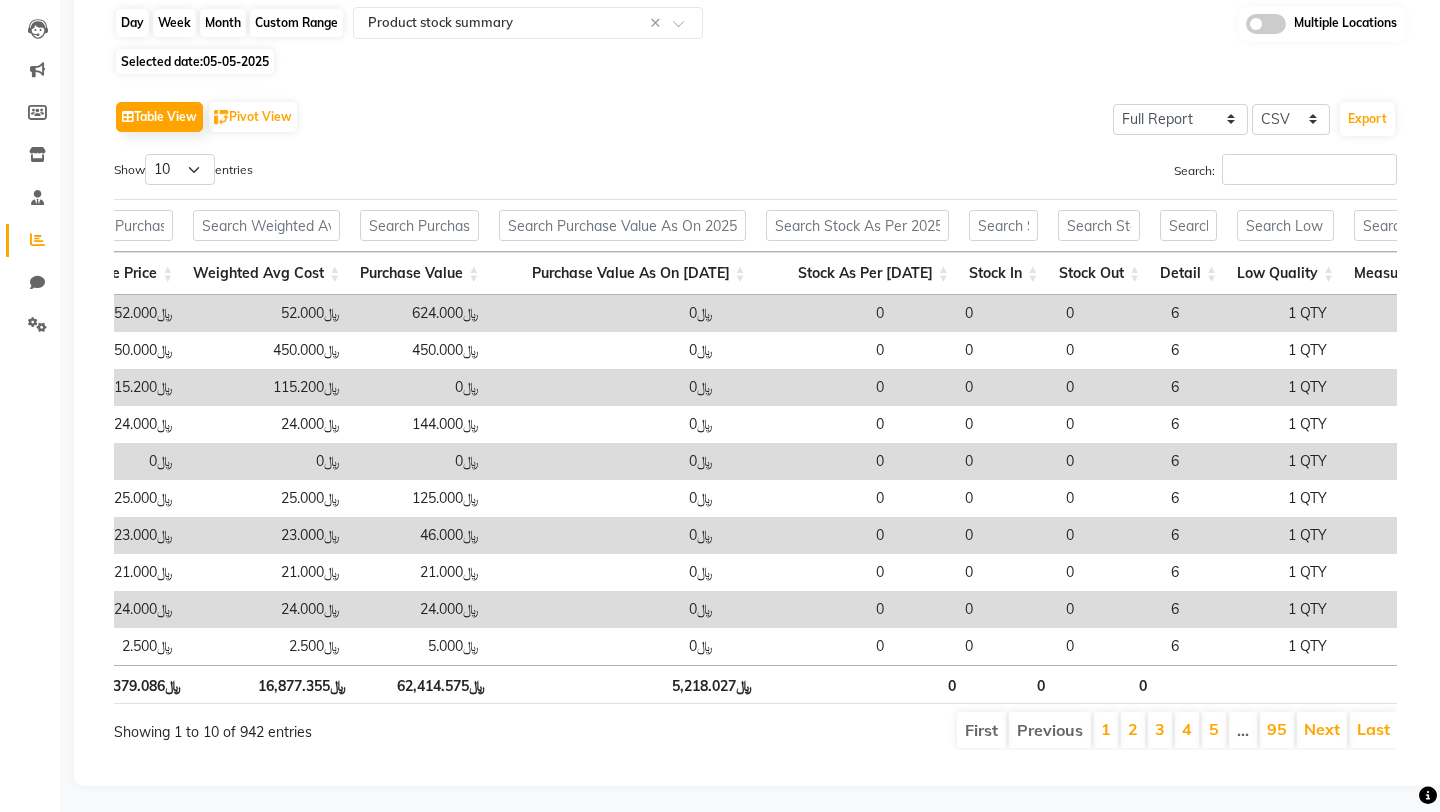 click on "Day" 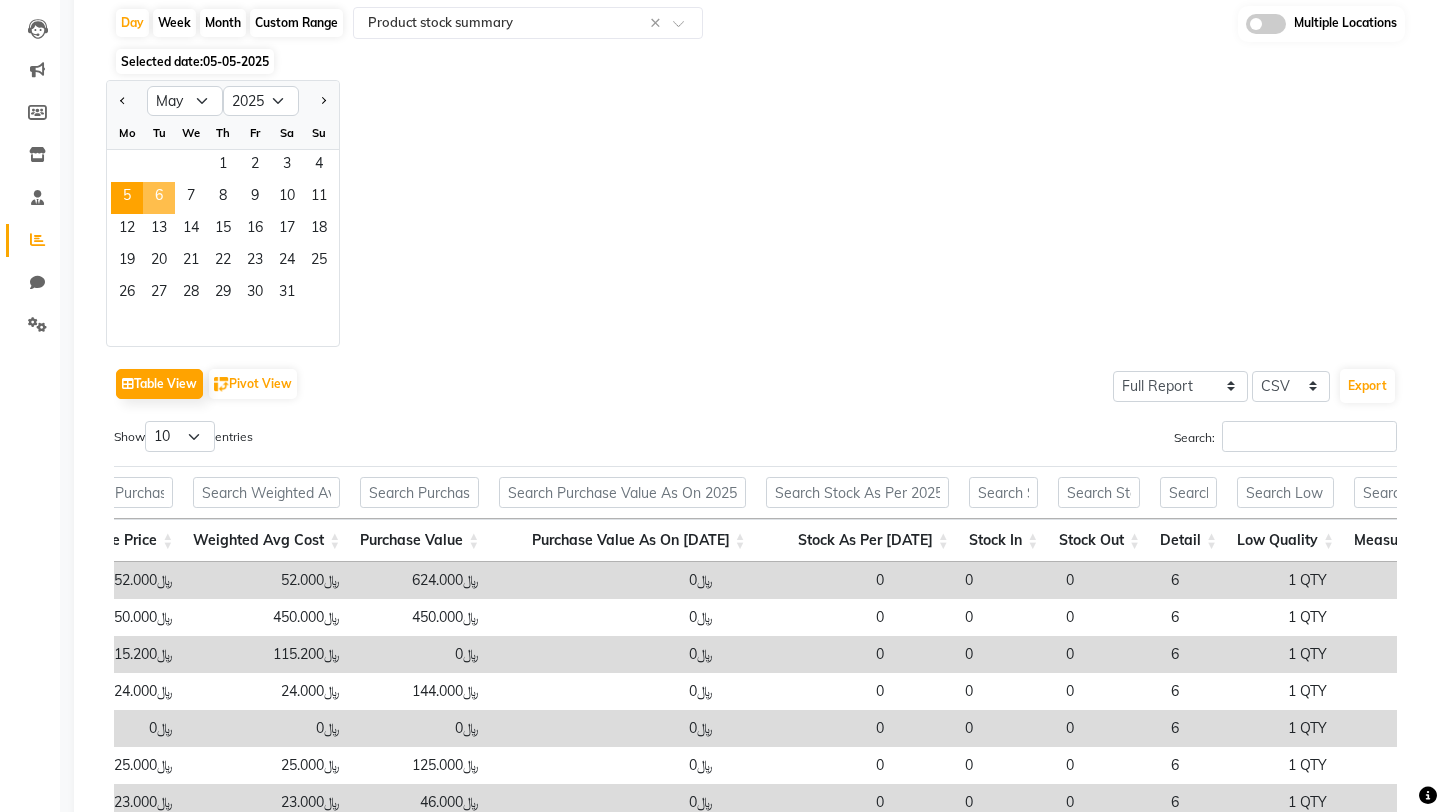 click on "6" 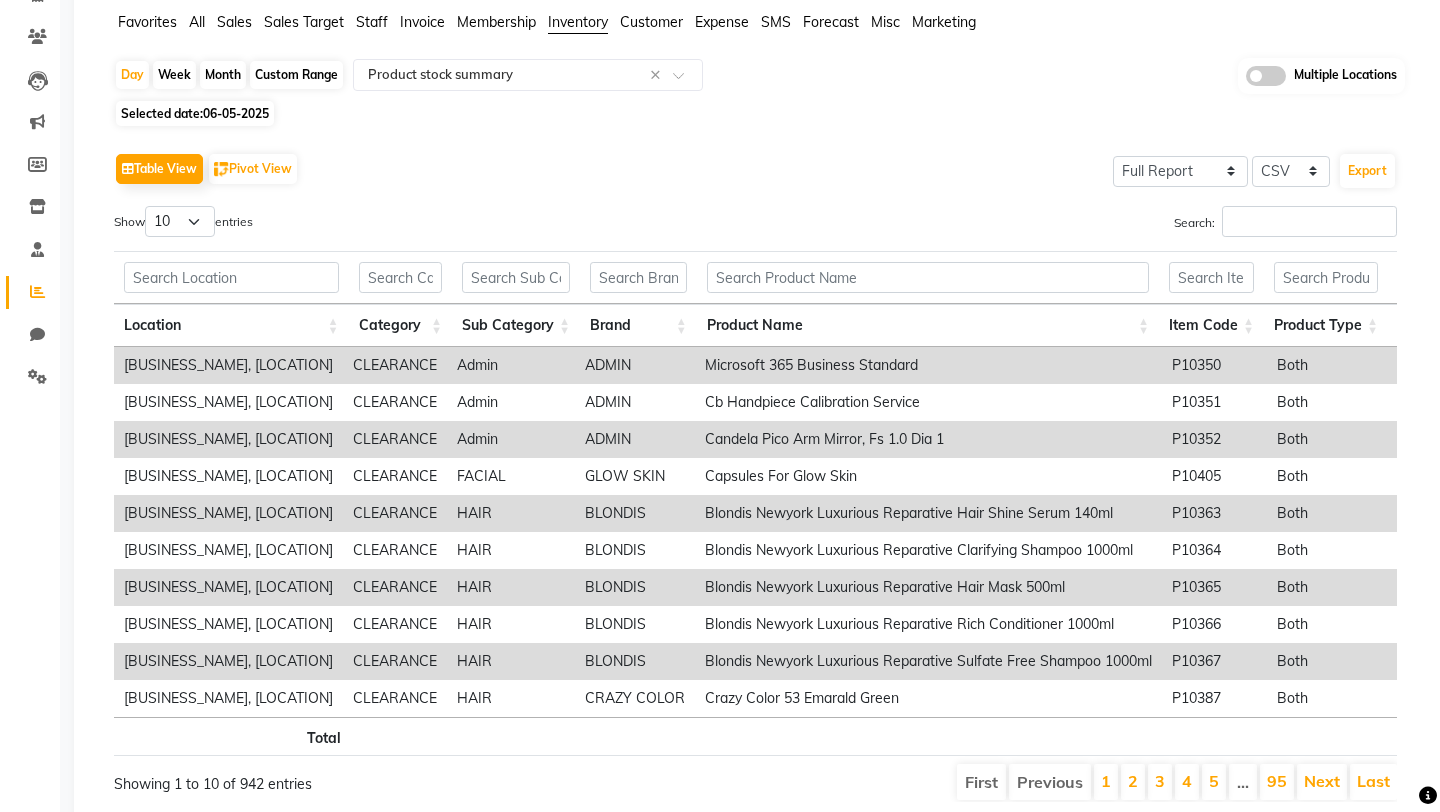 scroll, scrollTop: 207, scrollLeft: 0, axis: vertical 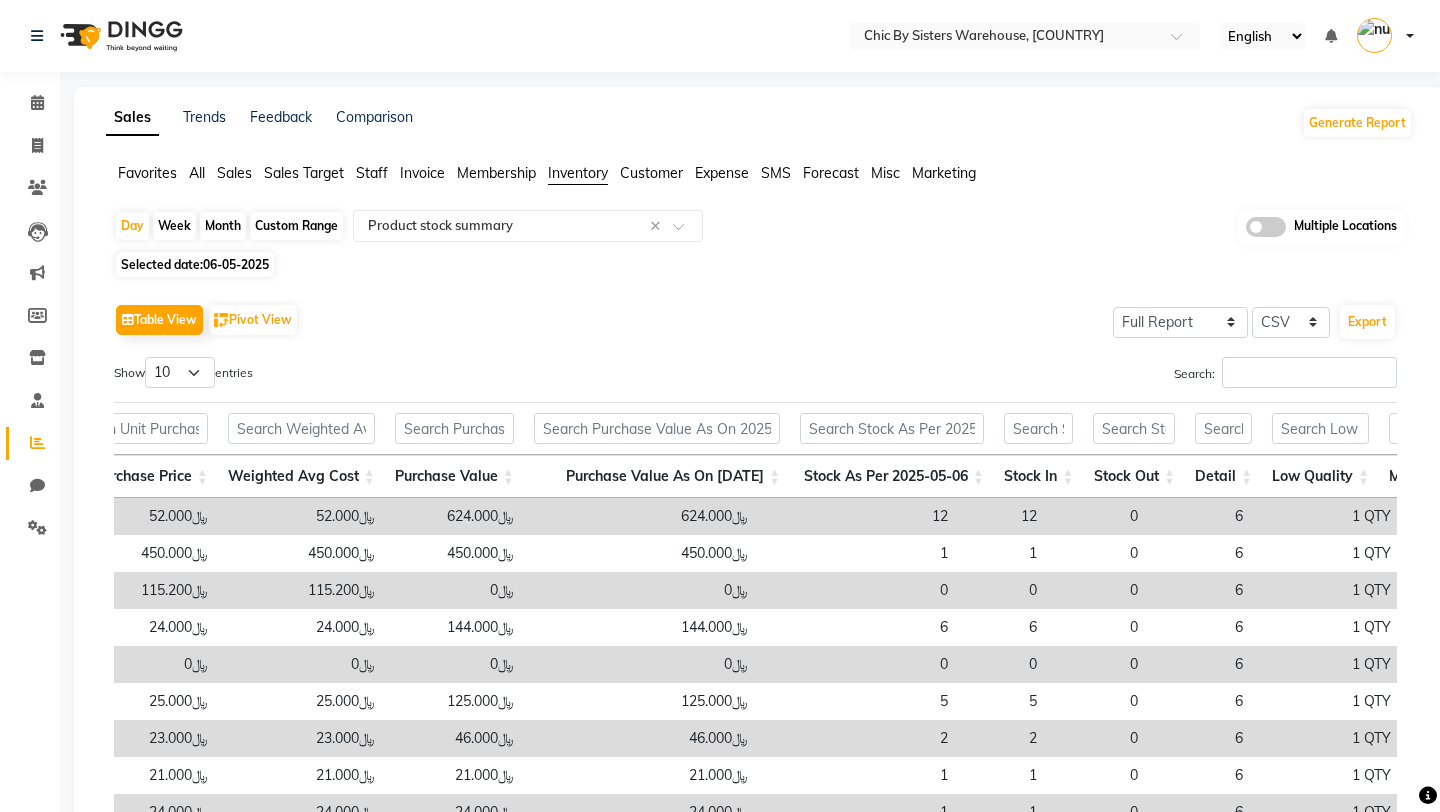 click 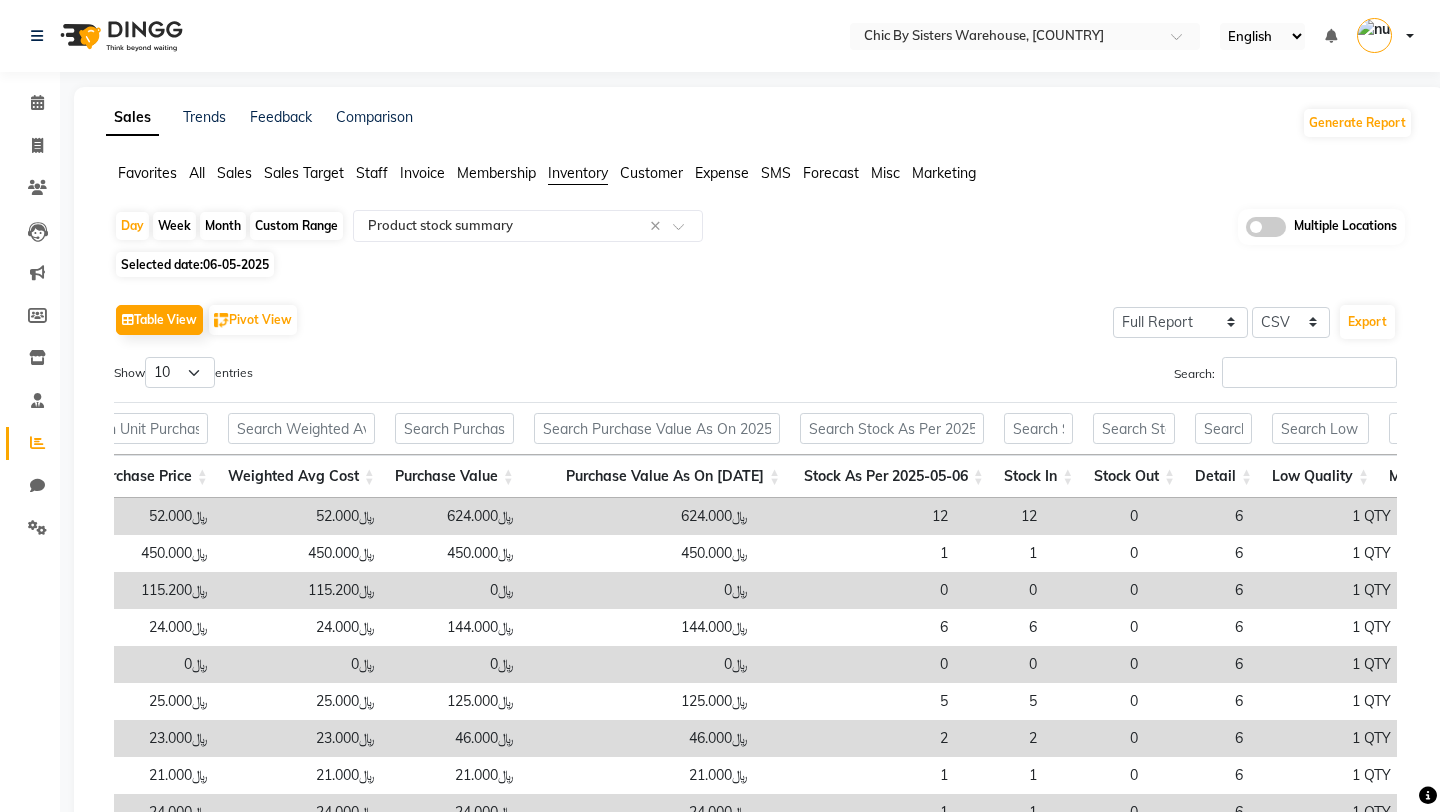 click 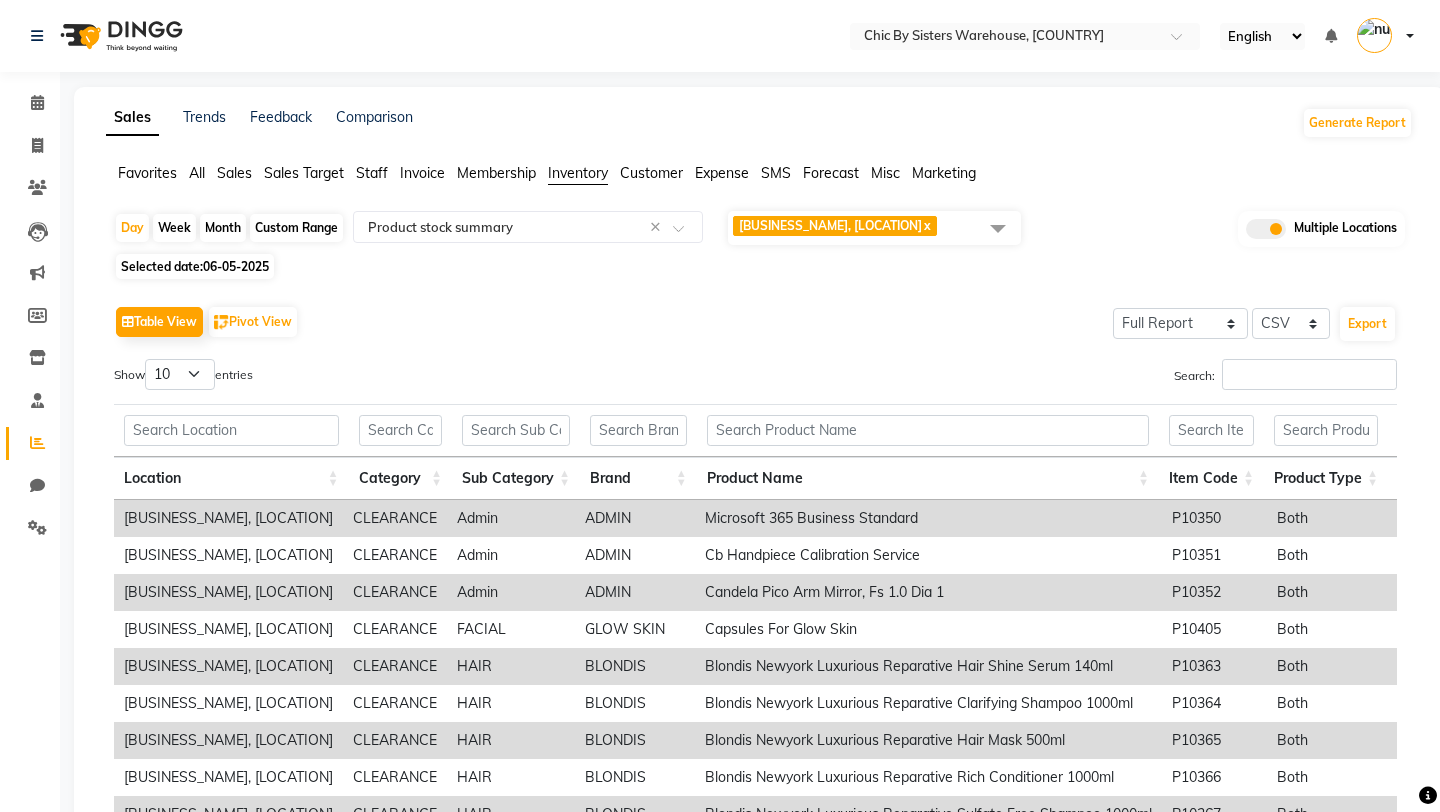 click 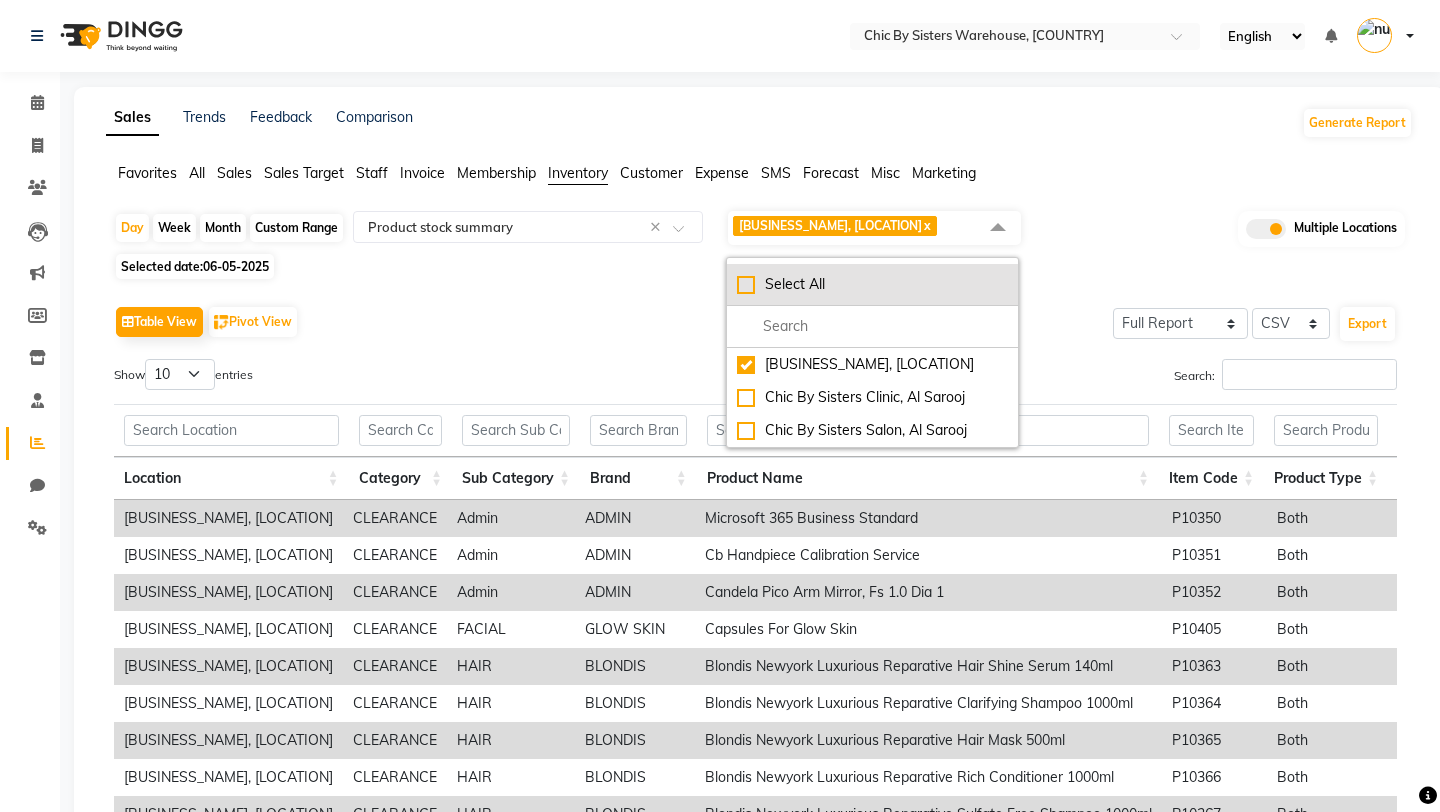 click on "Select All" 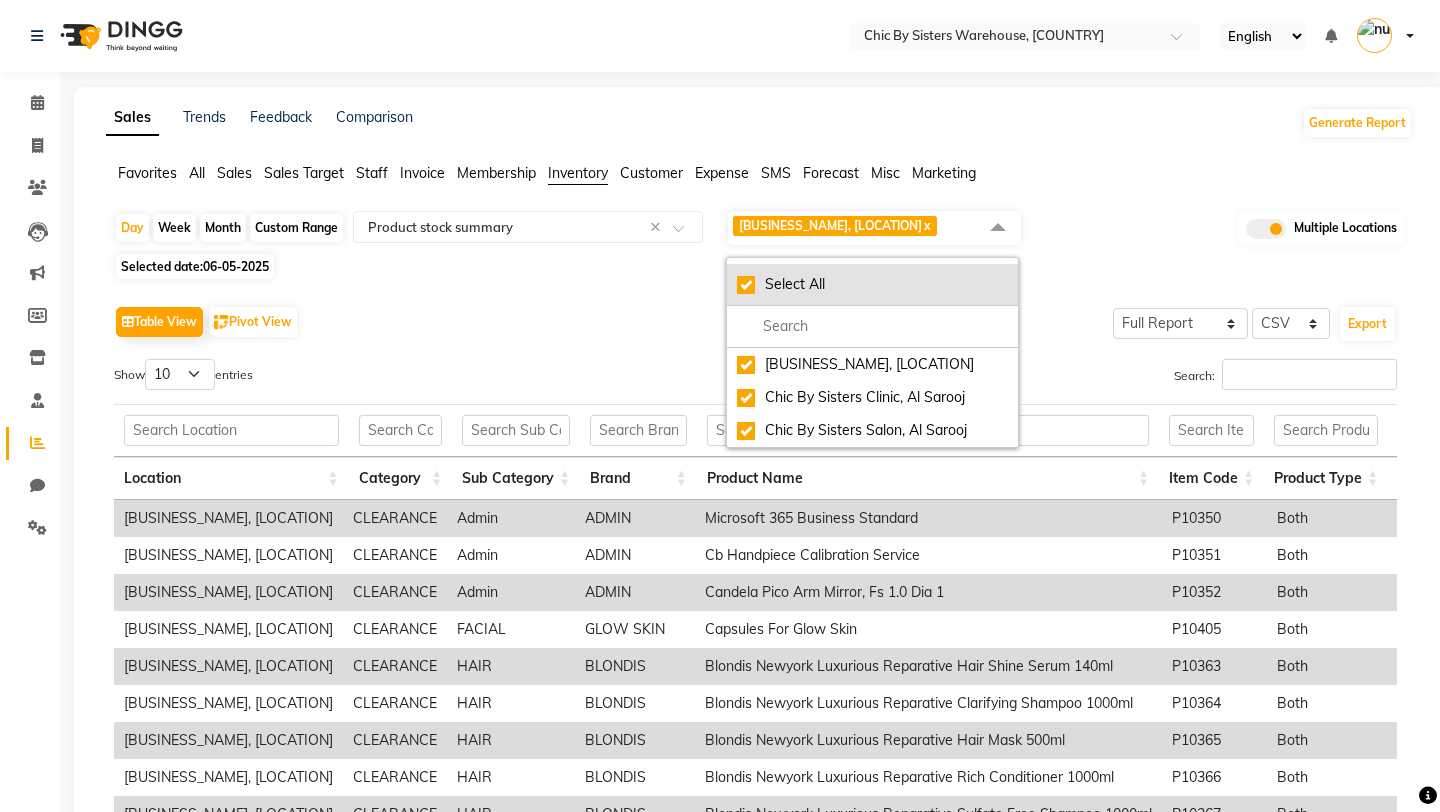 checkbox on "true" 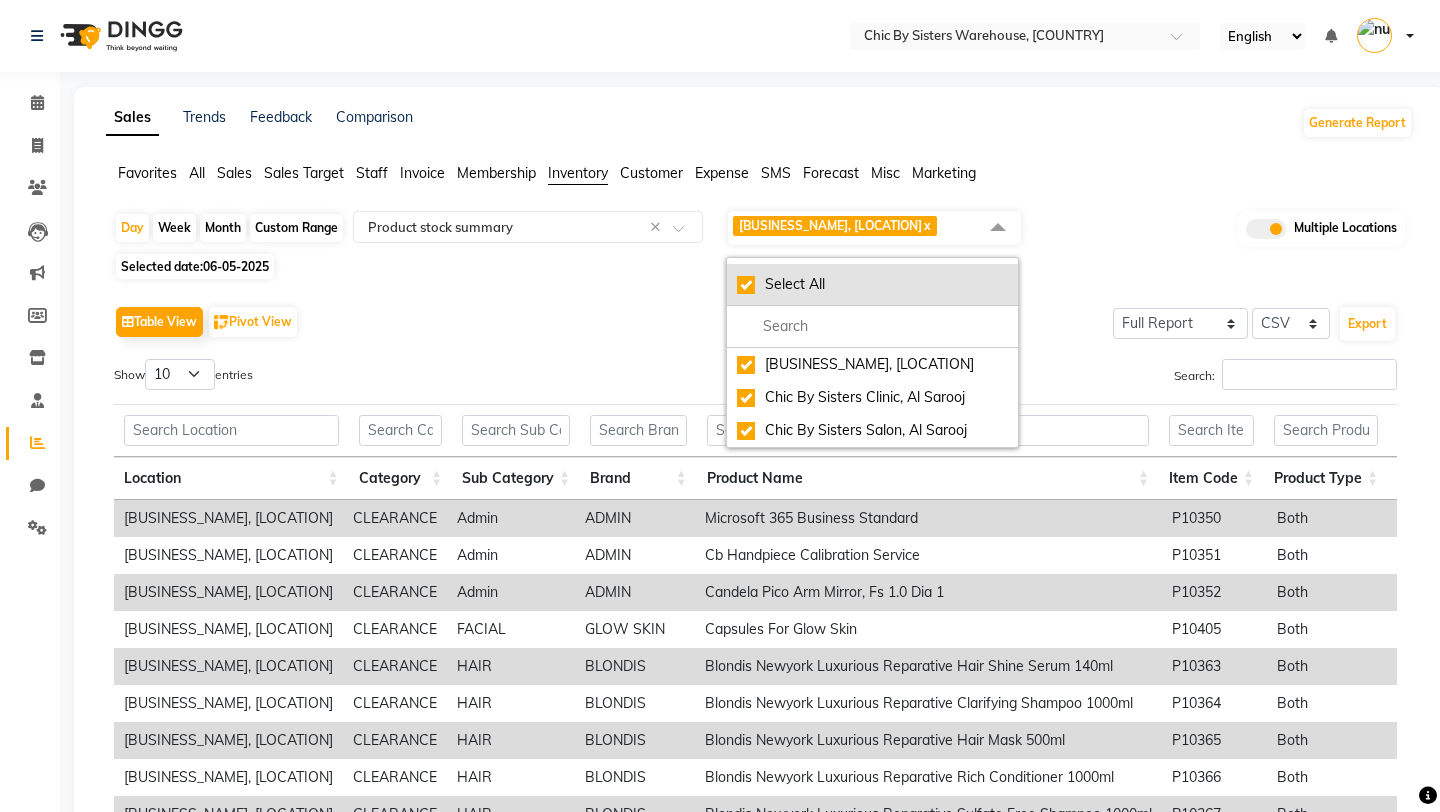 checkbox on "true" 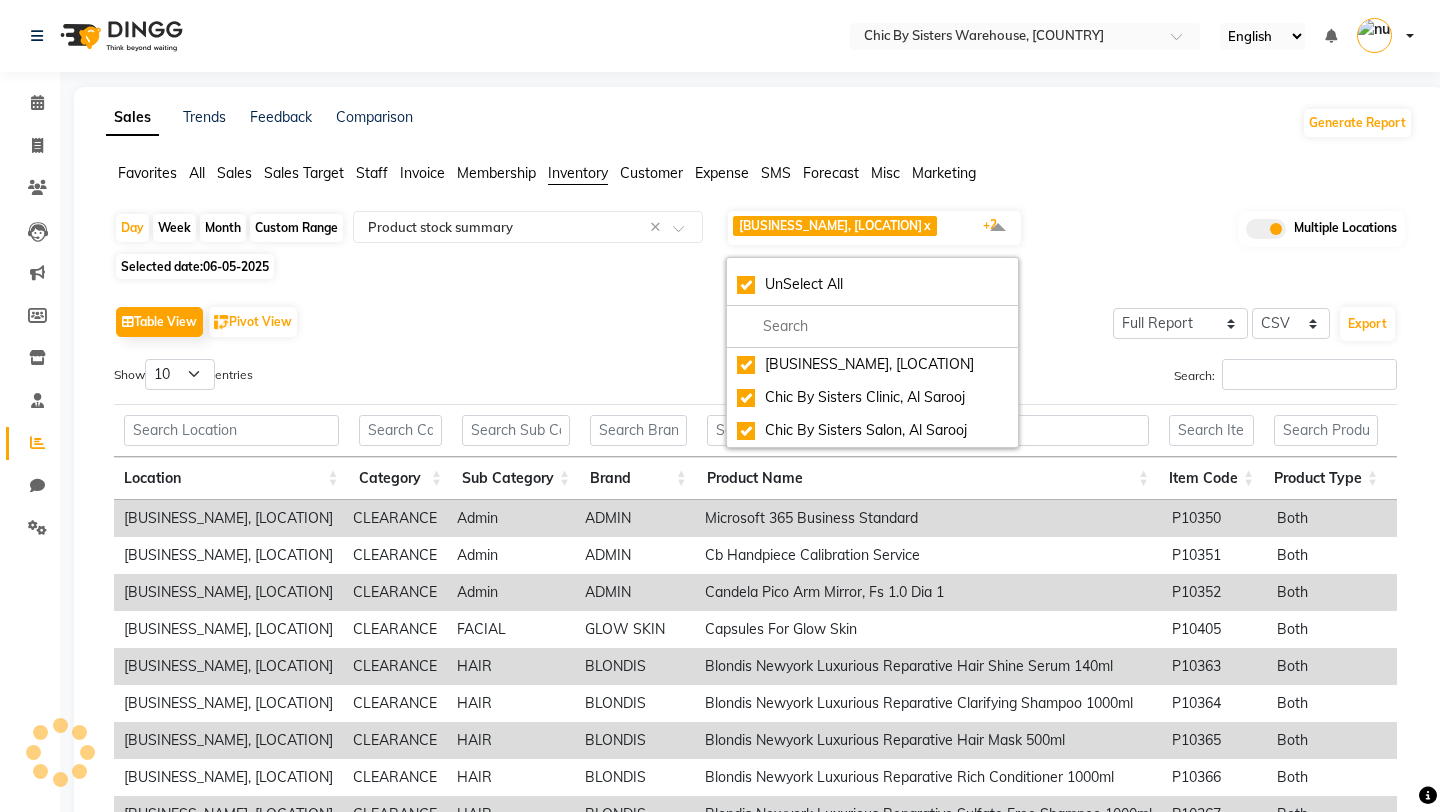 click on "Table View   Pivot View  Select Full Report Filtered Report Select CSV PDF  Export" 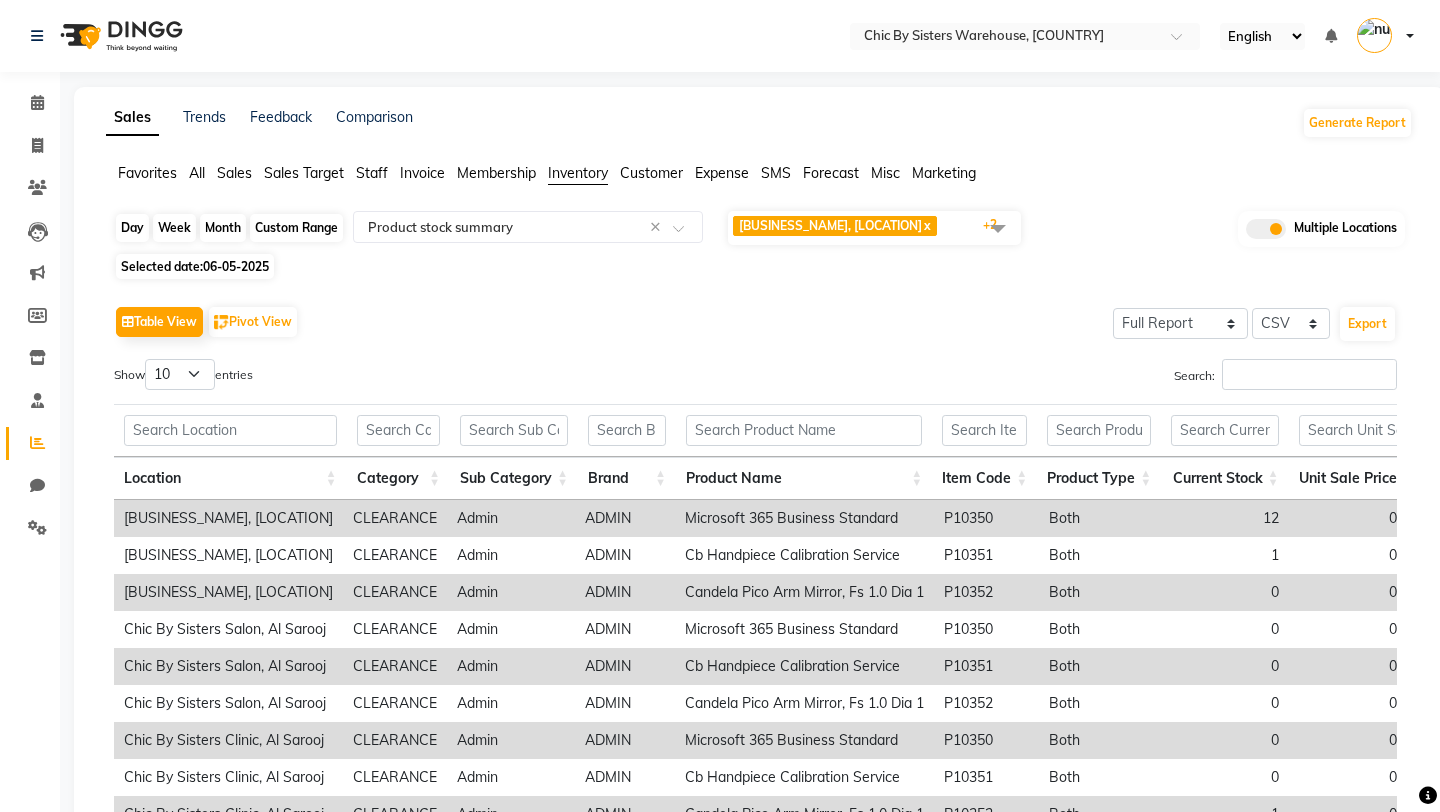click on "Day" 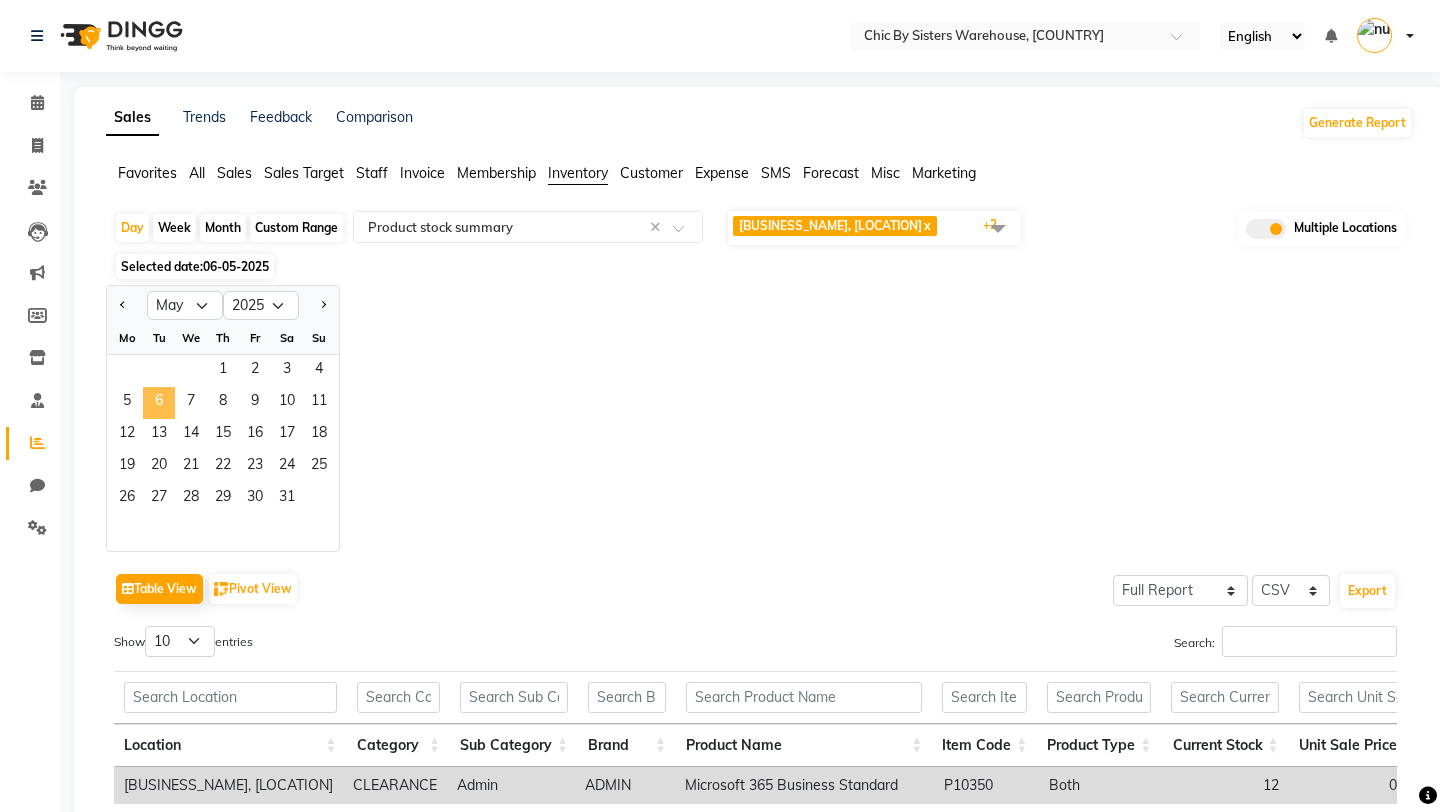 click on "6" 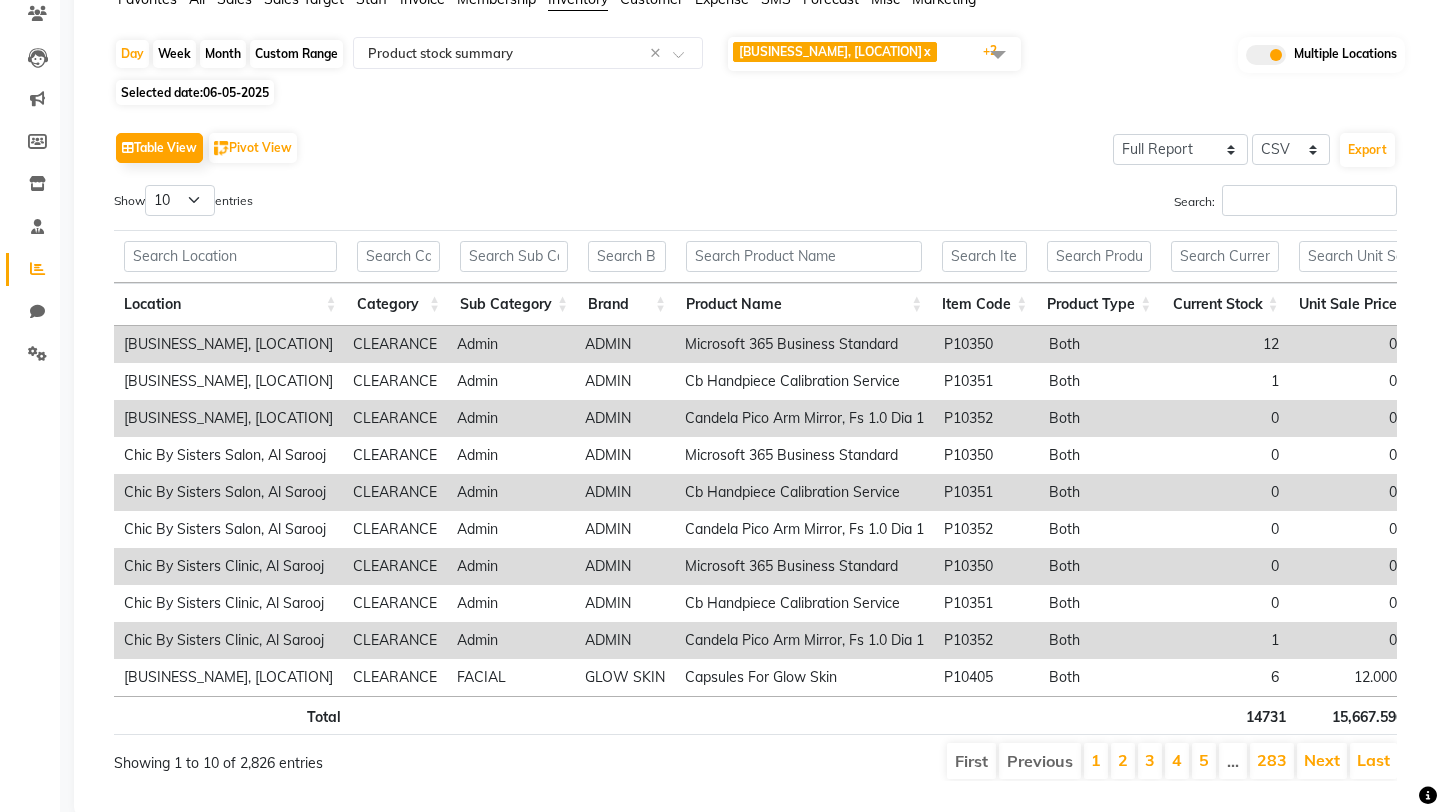 scroll, scrollTop: 208, scrollLeft: 0, axis: vertical 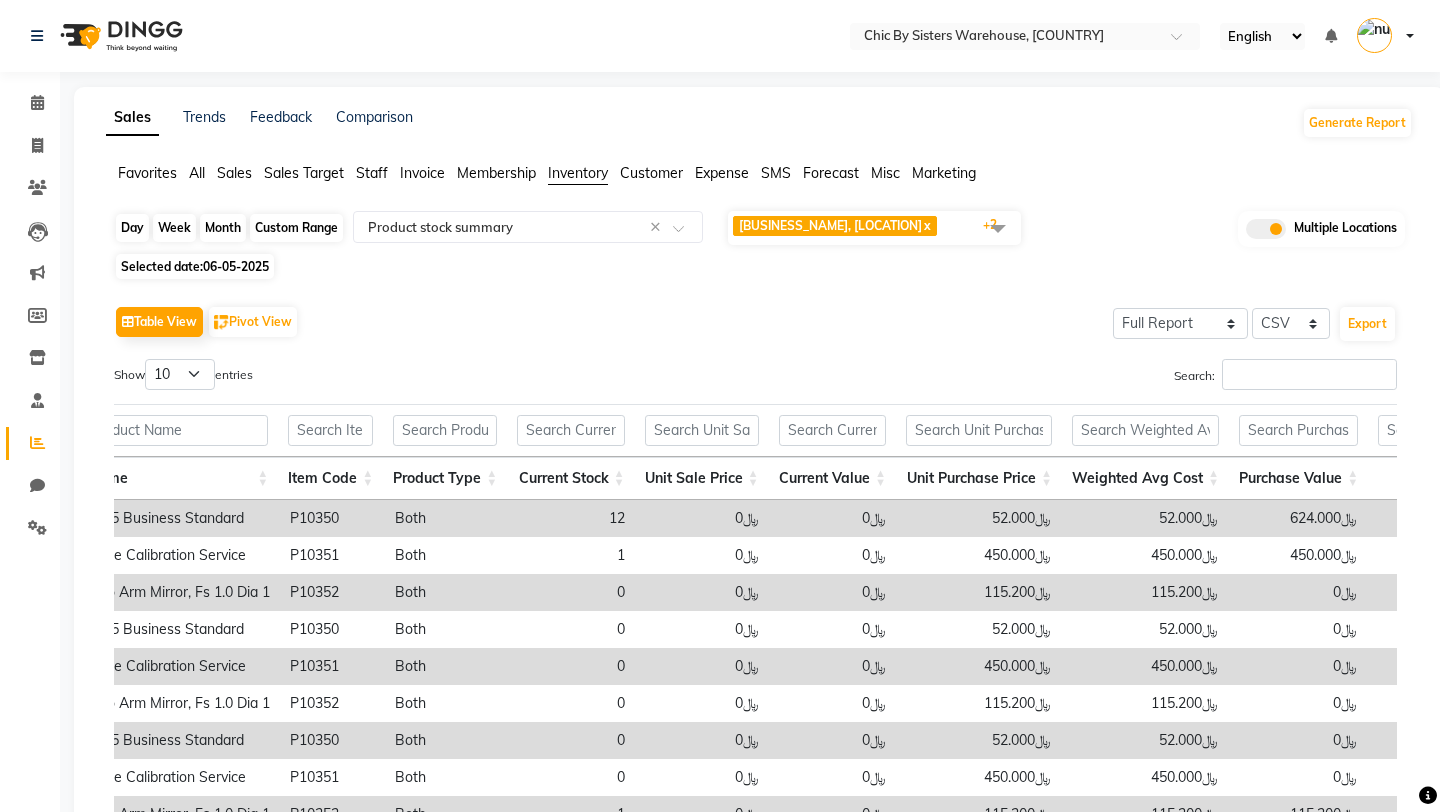click on "Day" 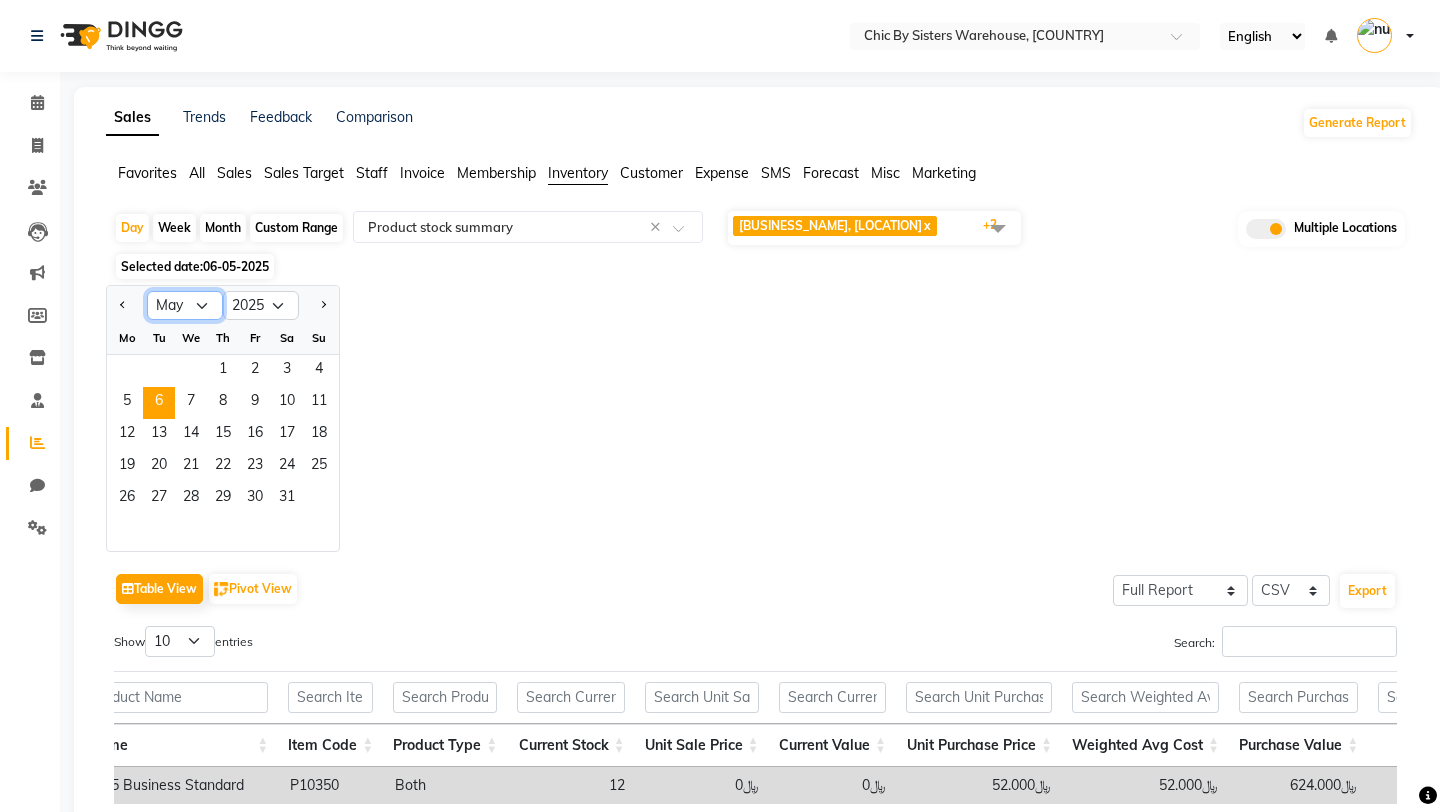 click on "Jan Feb Mar Apr May Jun Jul Aug Sep Oct Nov Dec" 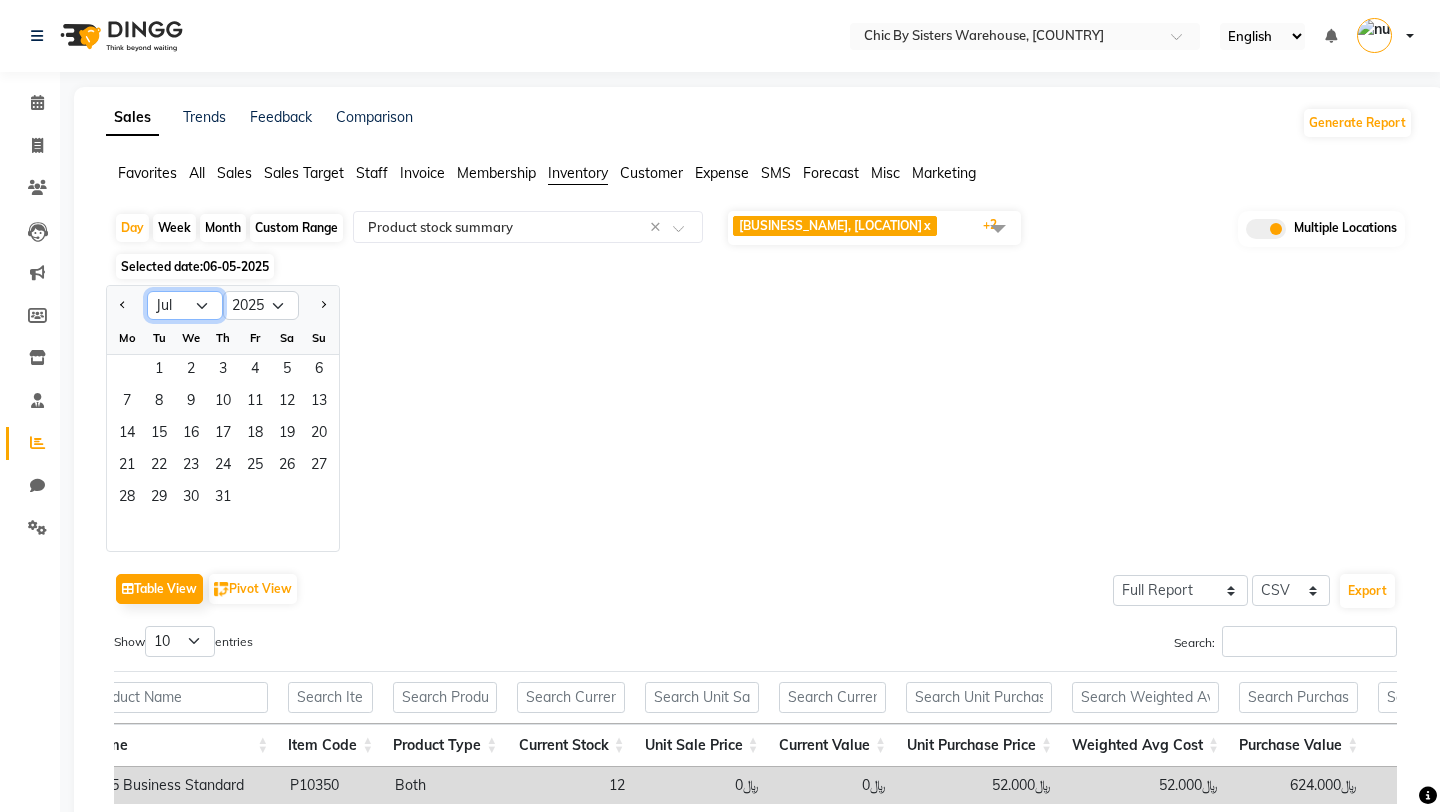 click on "Jan Feb Mar Apr May Jun Jul Aug Sep Oct Nov Dec" 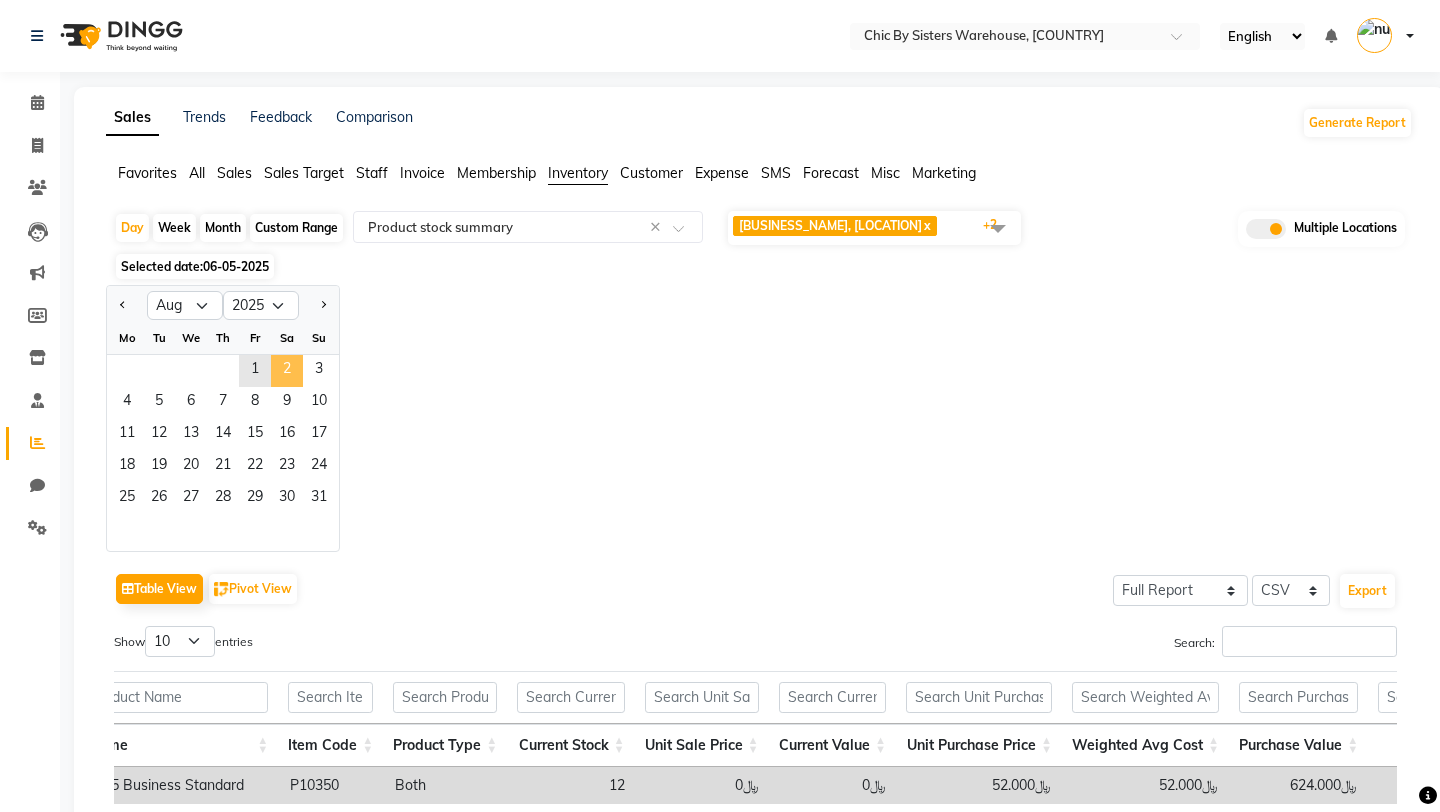 click on "2" 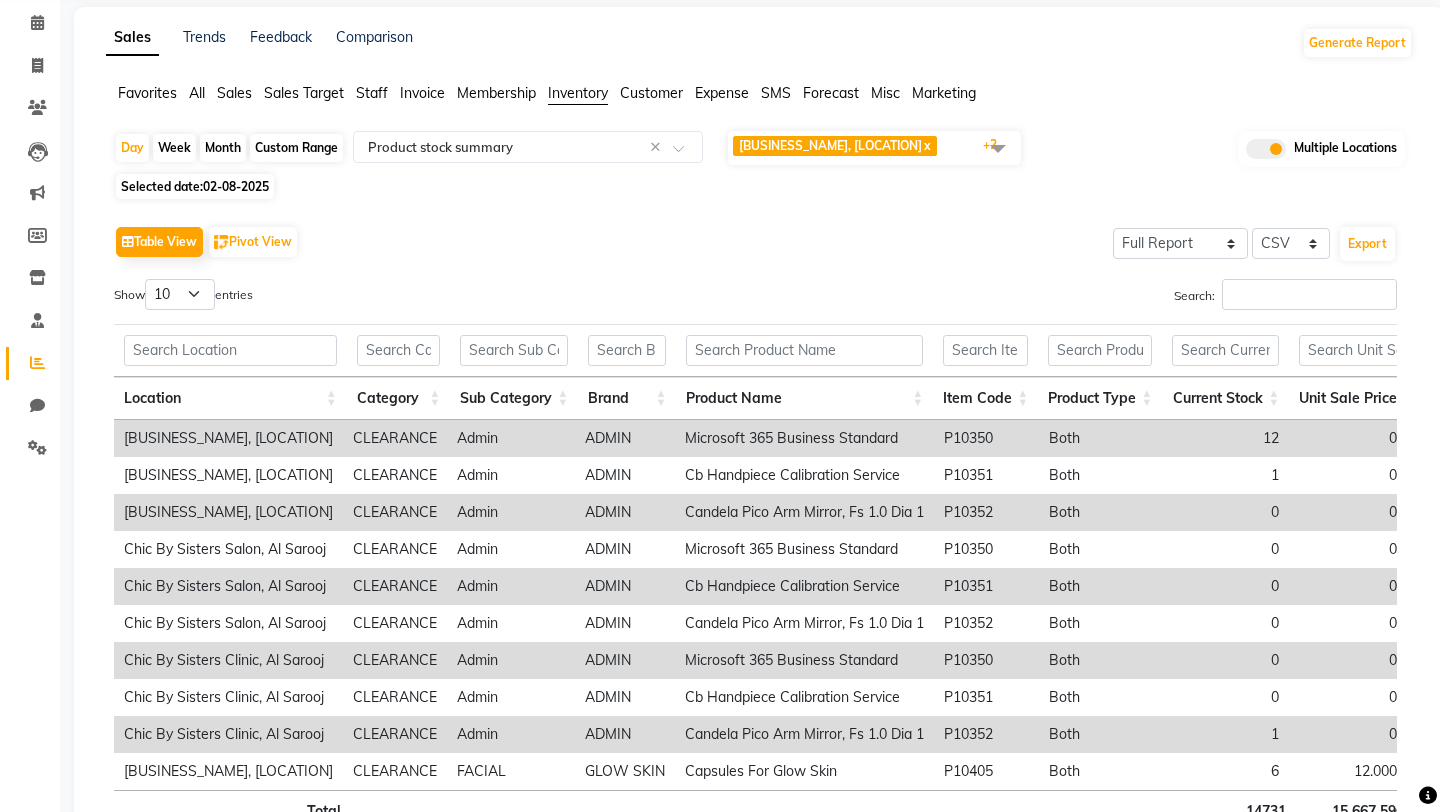 scroll, scrollTop: 208, scrollLeft: 0, axis: vertical 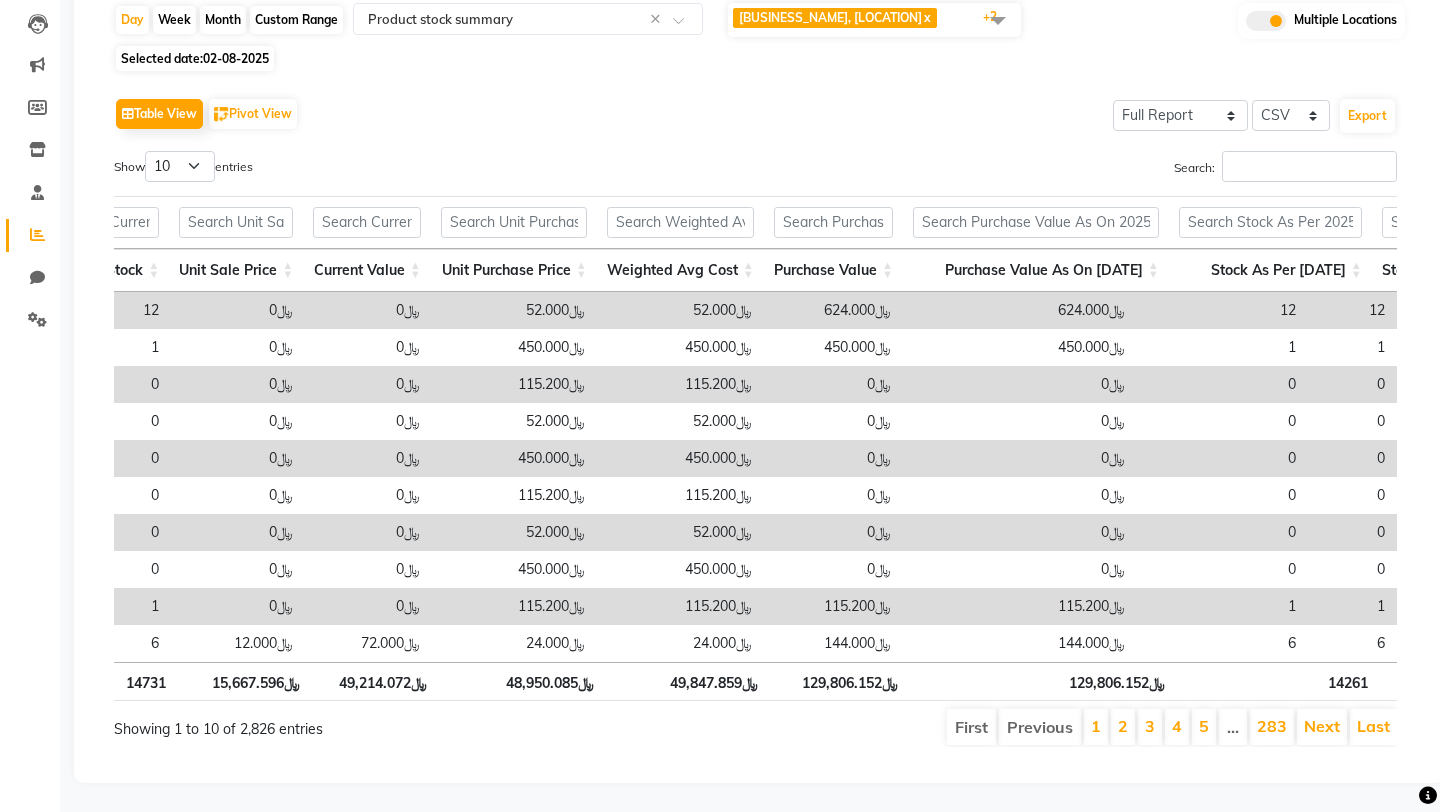 click on "﷼129,806.152" at bounding box center [837, 681] 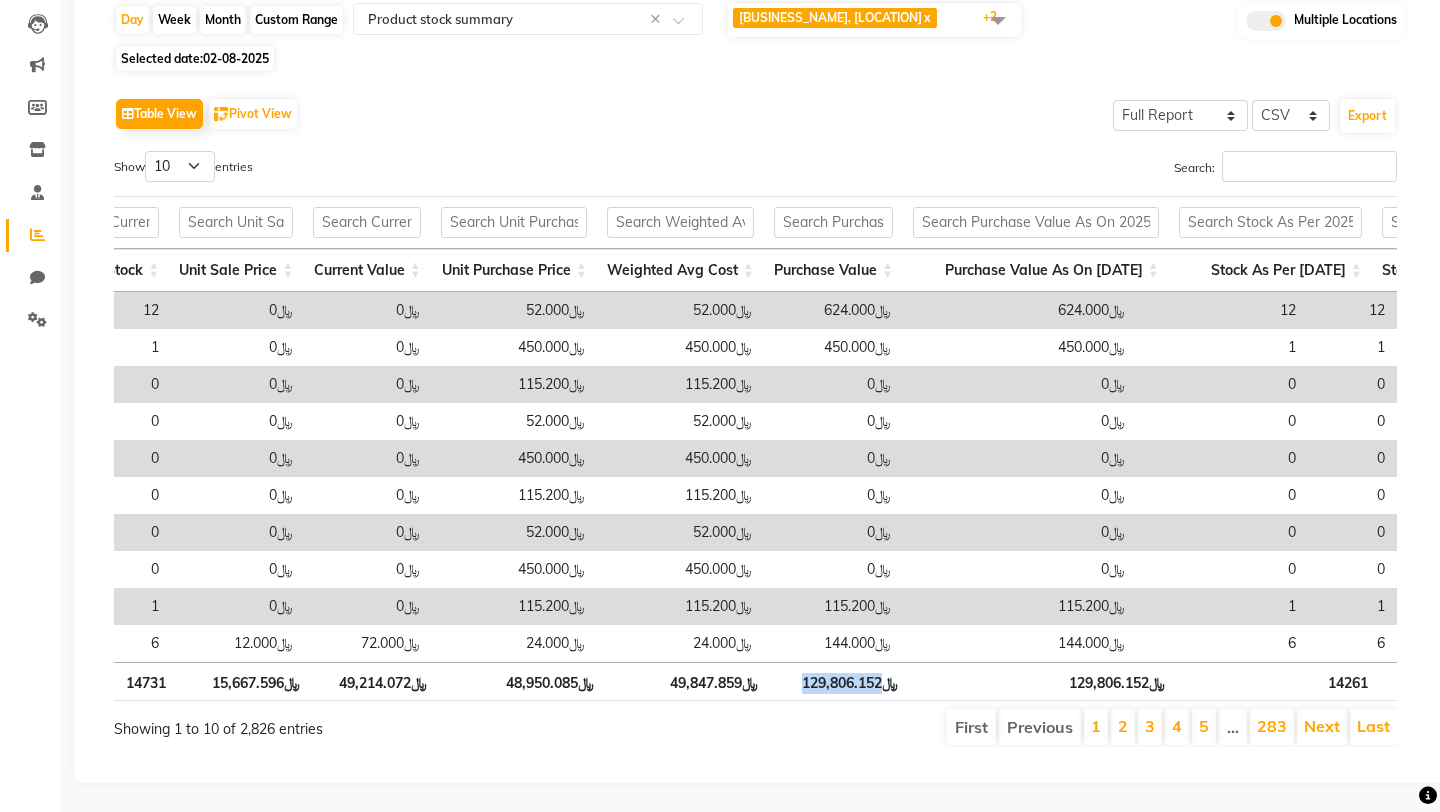 click on "﷼129,806.152" at bounding box center (837, 681) 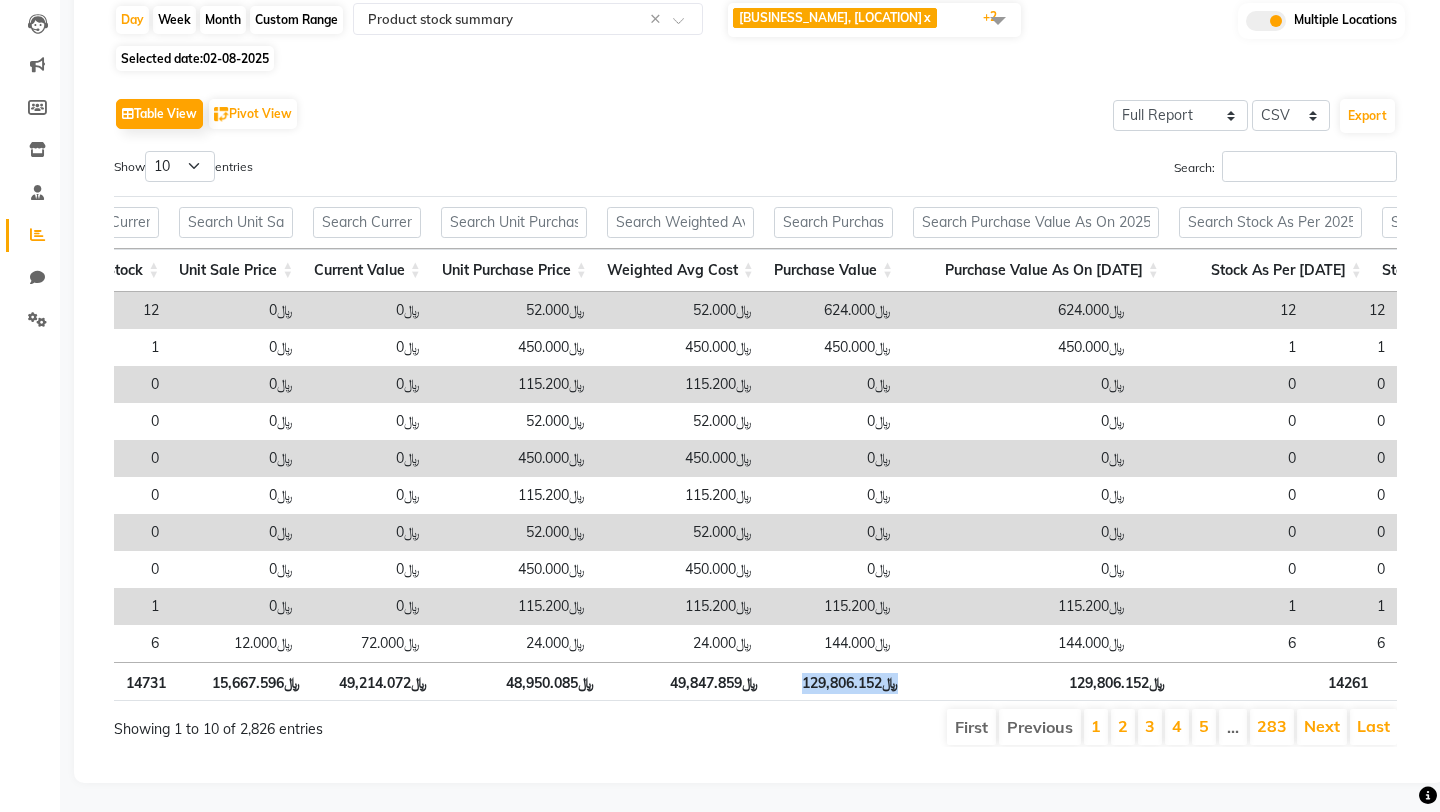click on "﷼129,806.152" at bounding box center (837, 681) 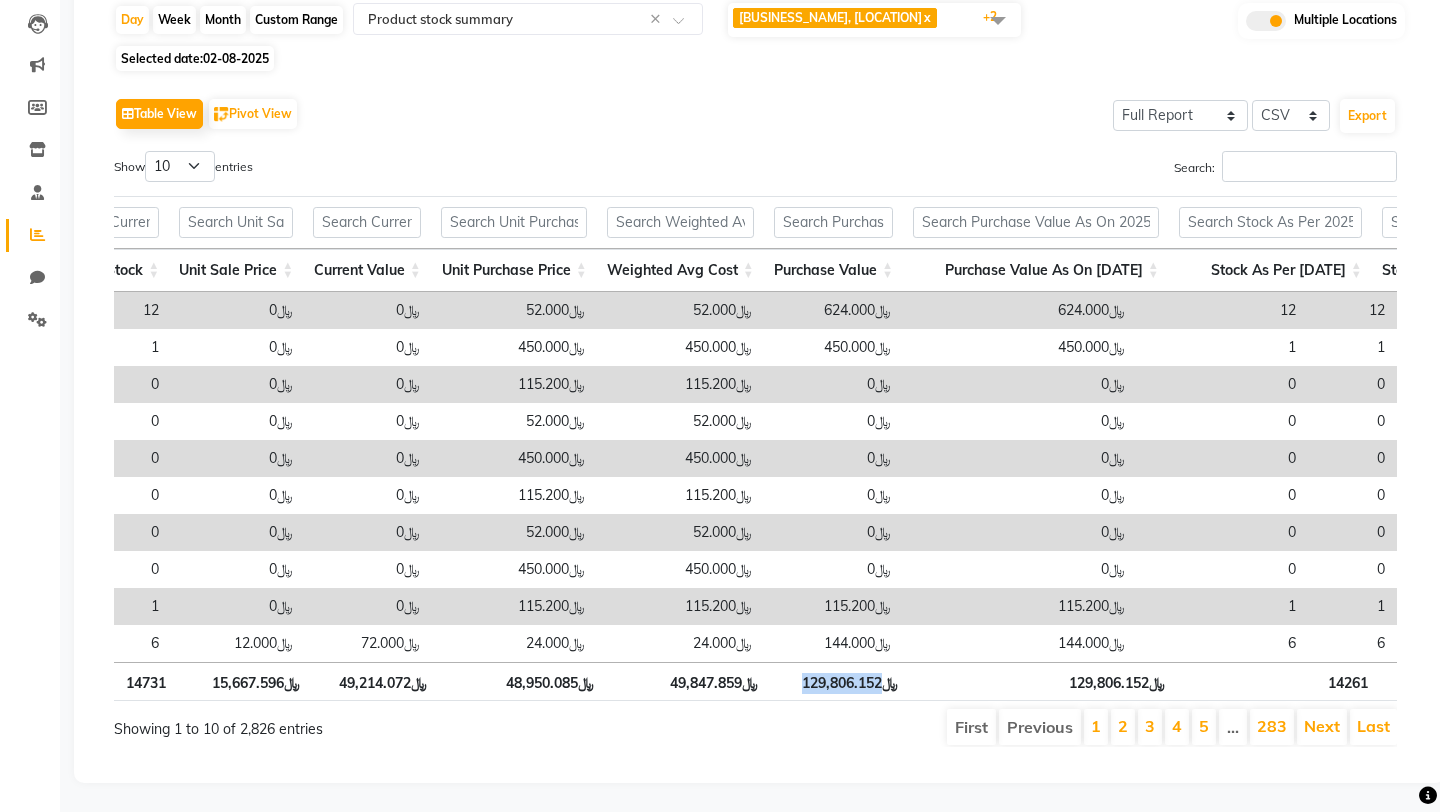 click on "﷼129,806.152" at bounding box center [837, 681] 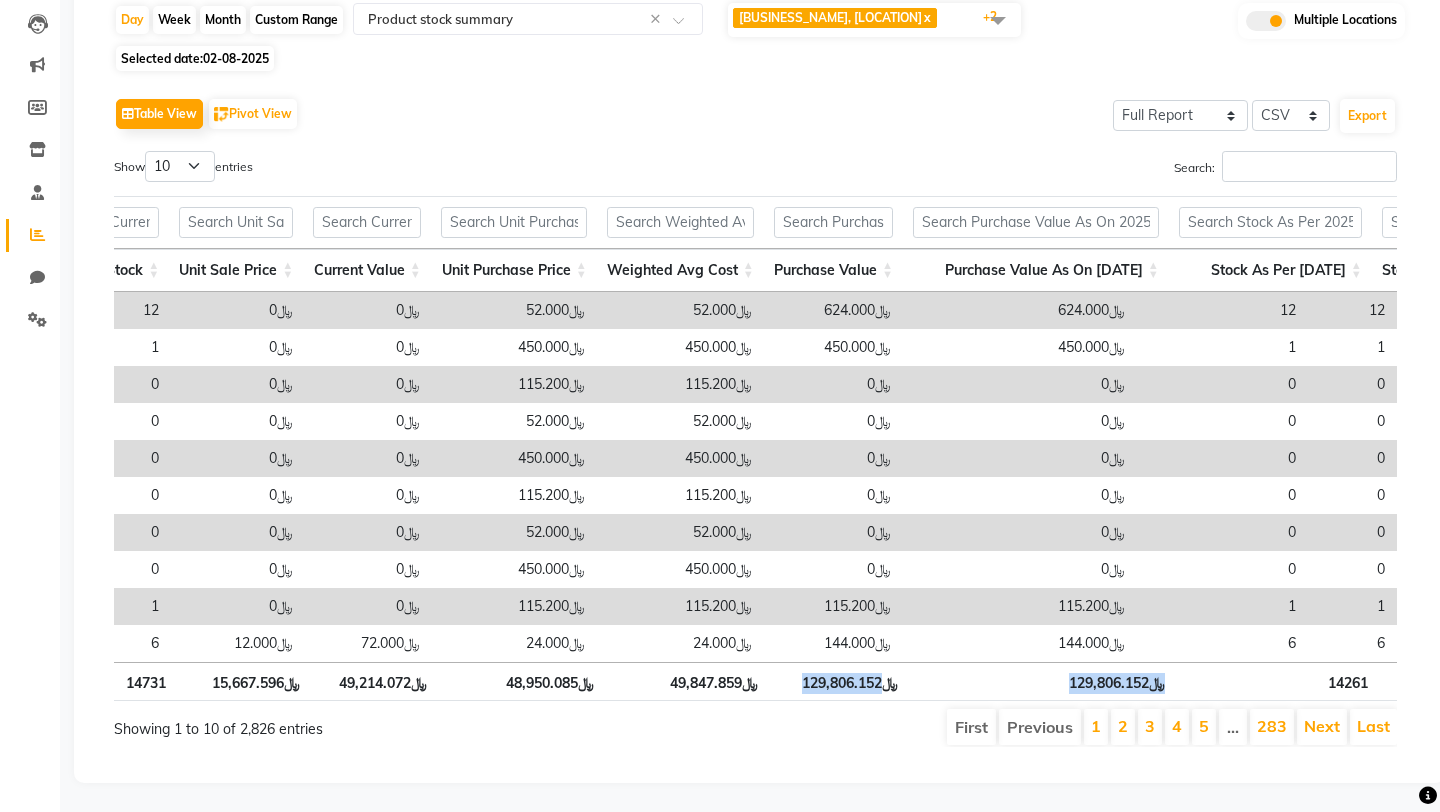 drag, startPoint x: 799, startPoint y: 686, endPoint x: 1160, endPoint y: 680, distance: 361.04987 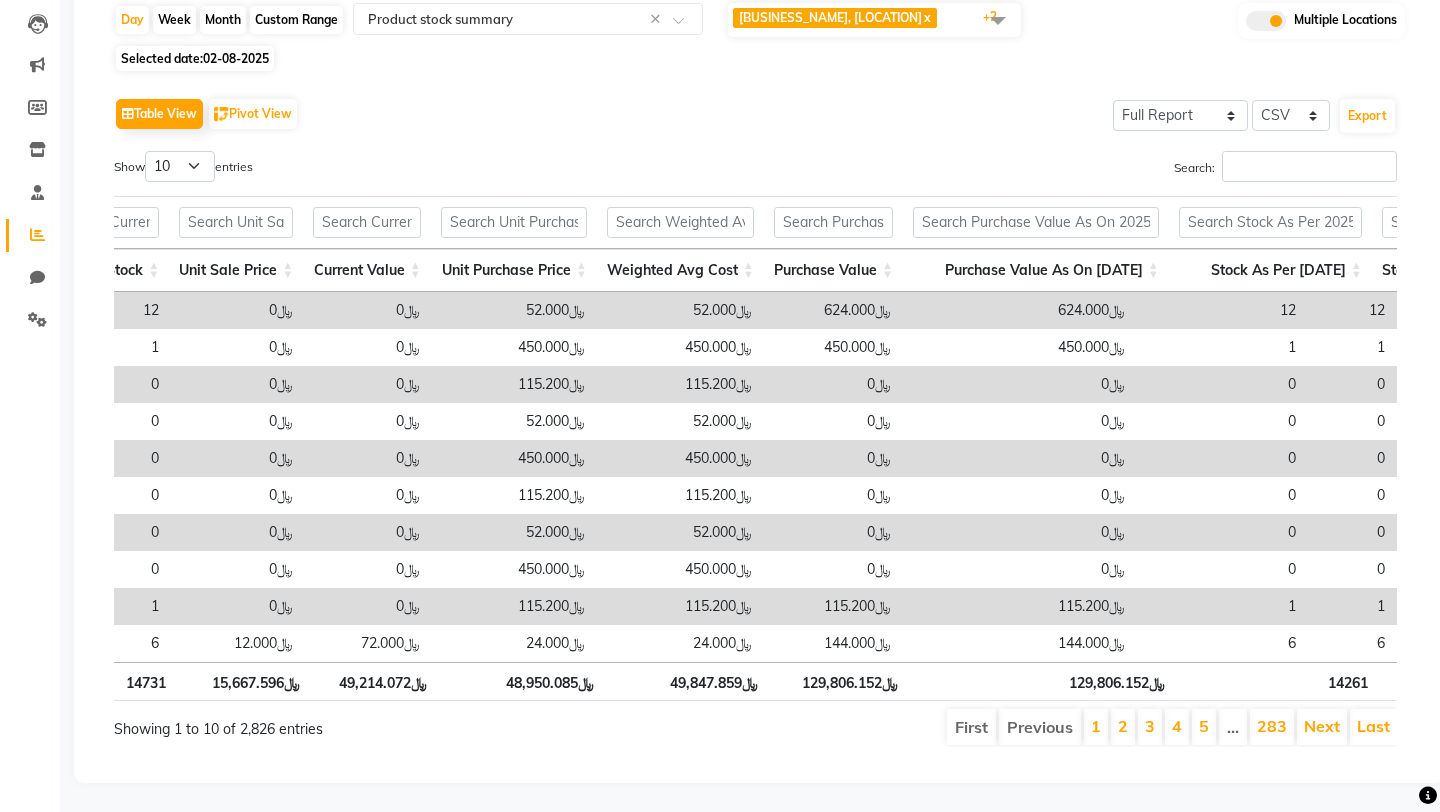 scroll, scrollTop: 0, scrollLeft: 15, axis: horizontal 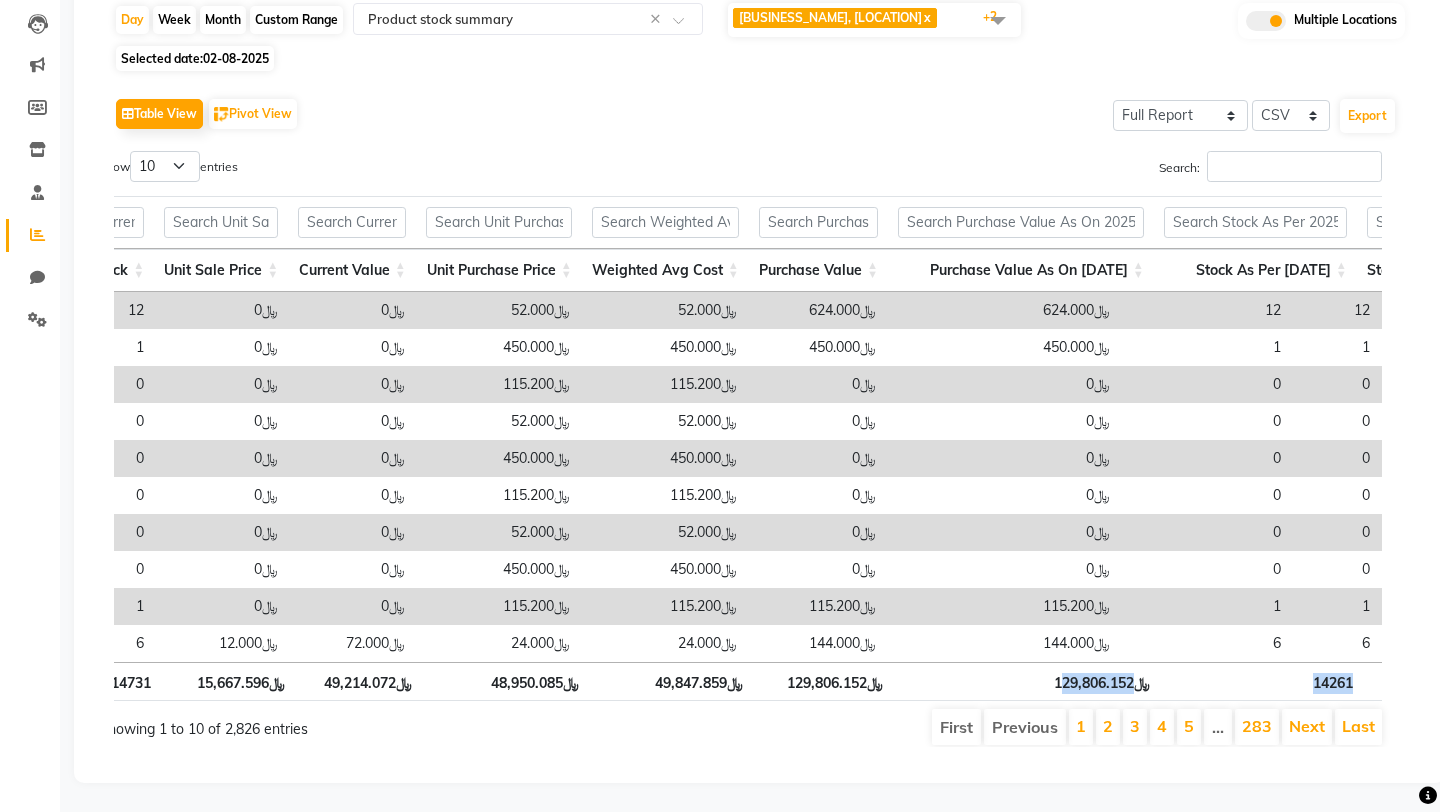 drag, startPoint x: 1059, startPoint y: 685, endPoint x: 1355, endPoint y: 679, distance: 296.0608 